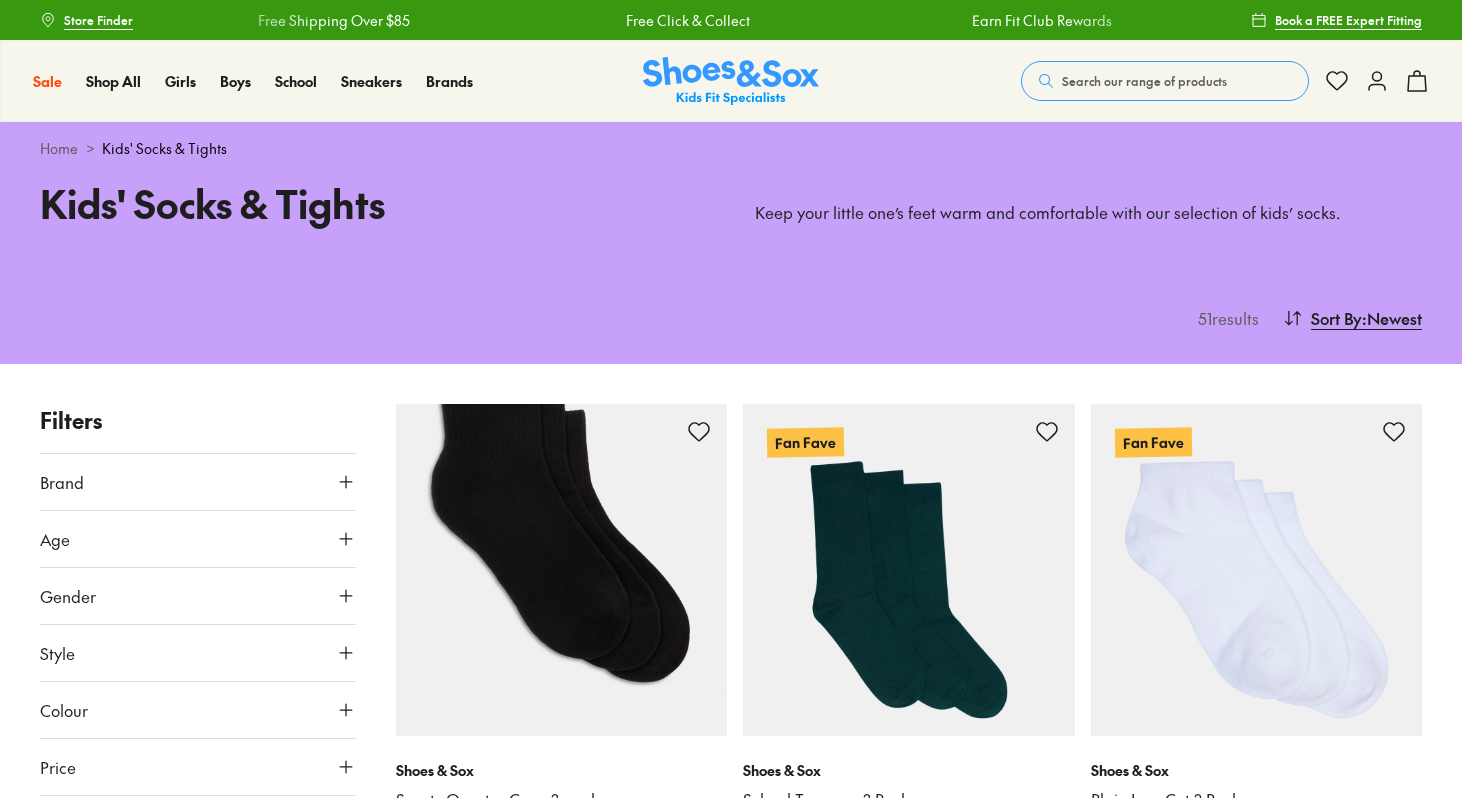 scroll, scrollTop: 0, scrollLeft: 0, axis: both 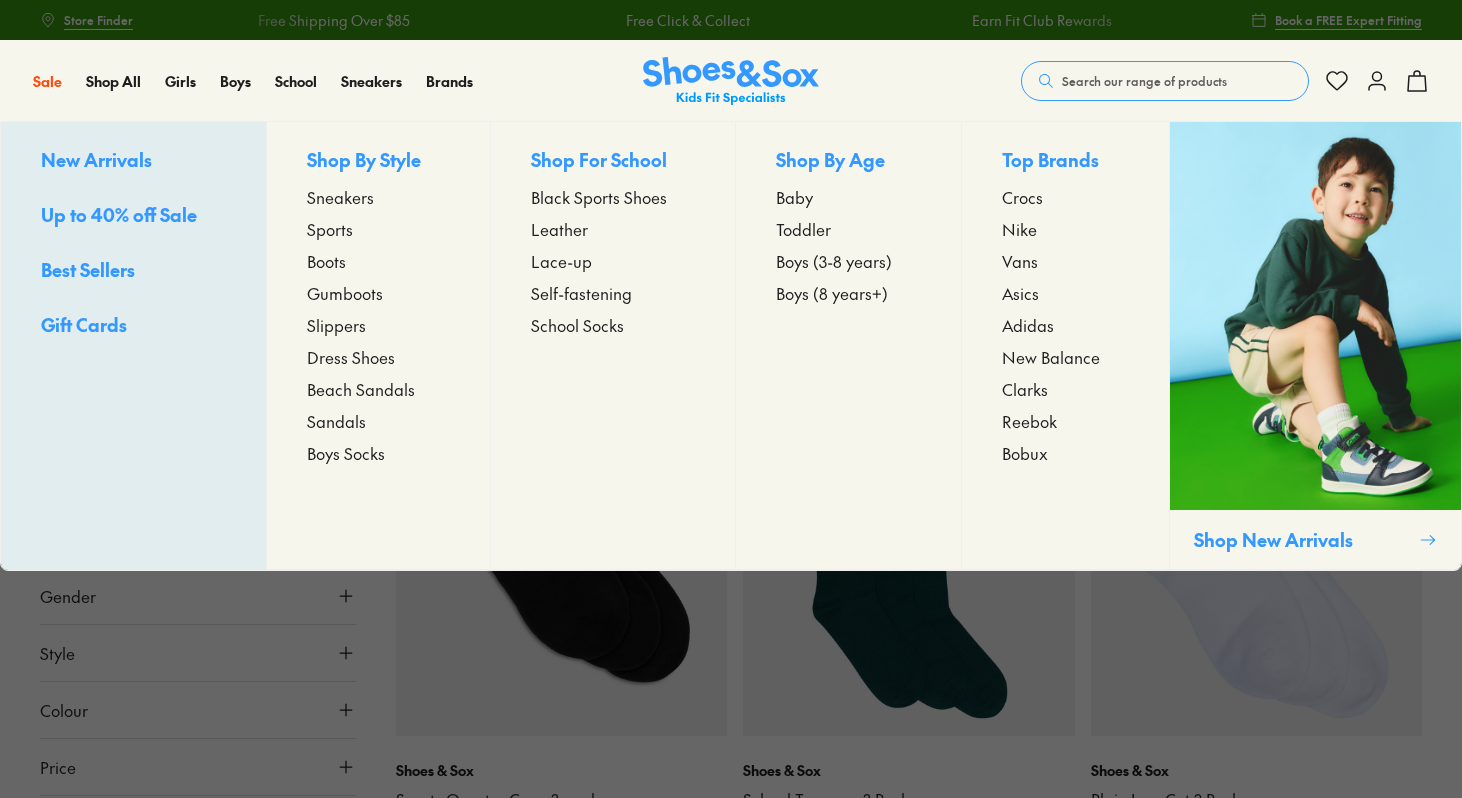 click on "Sneakers" at bounding box center (340, 197) 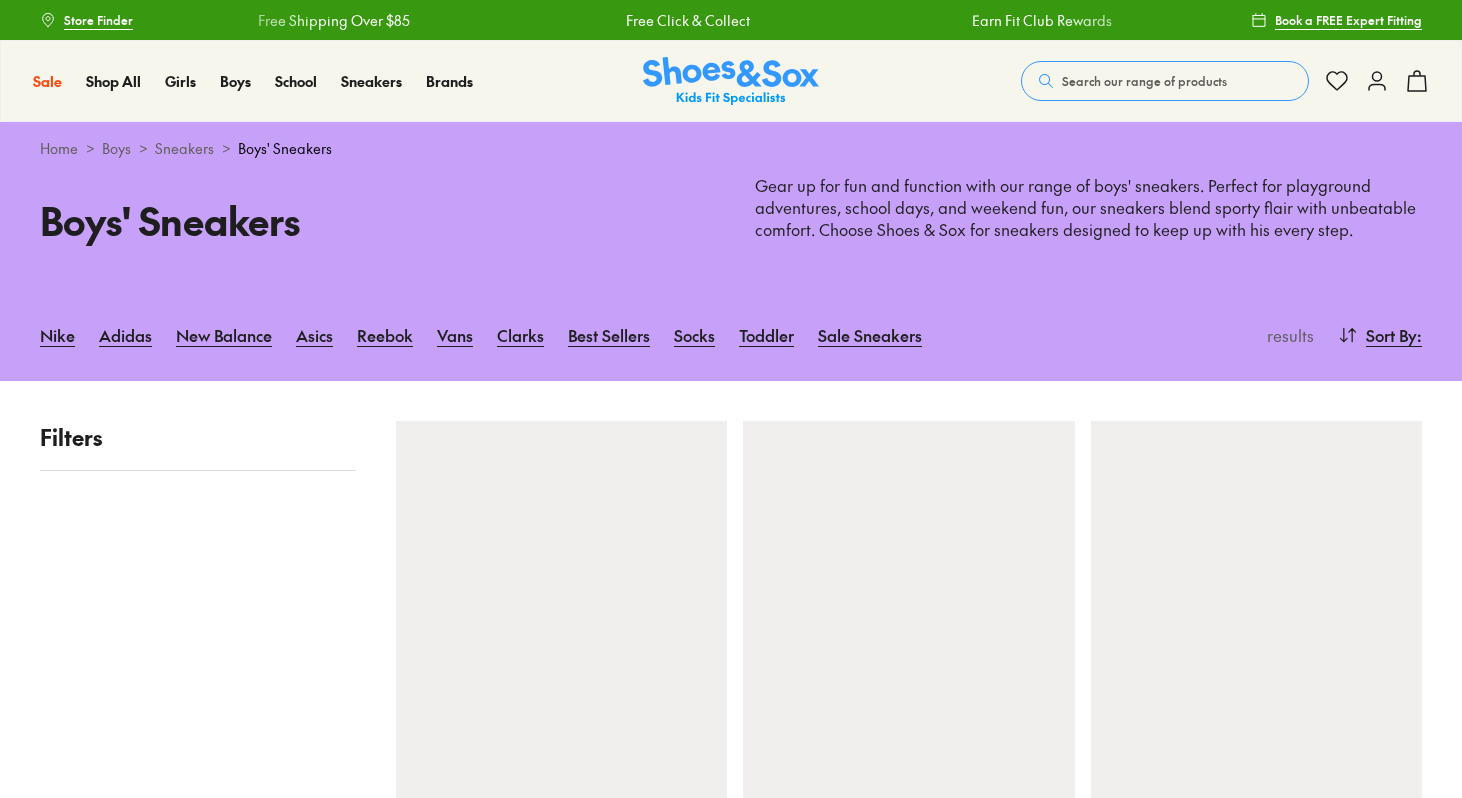 scroll, scrollTop: 0, scrollLeft: 0, axis: both 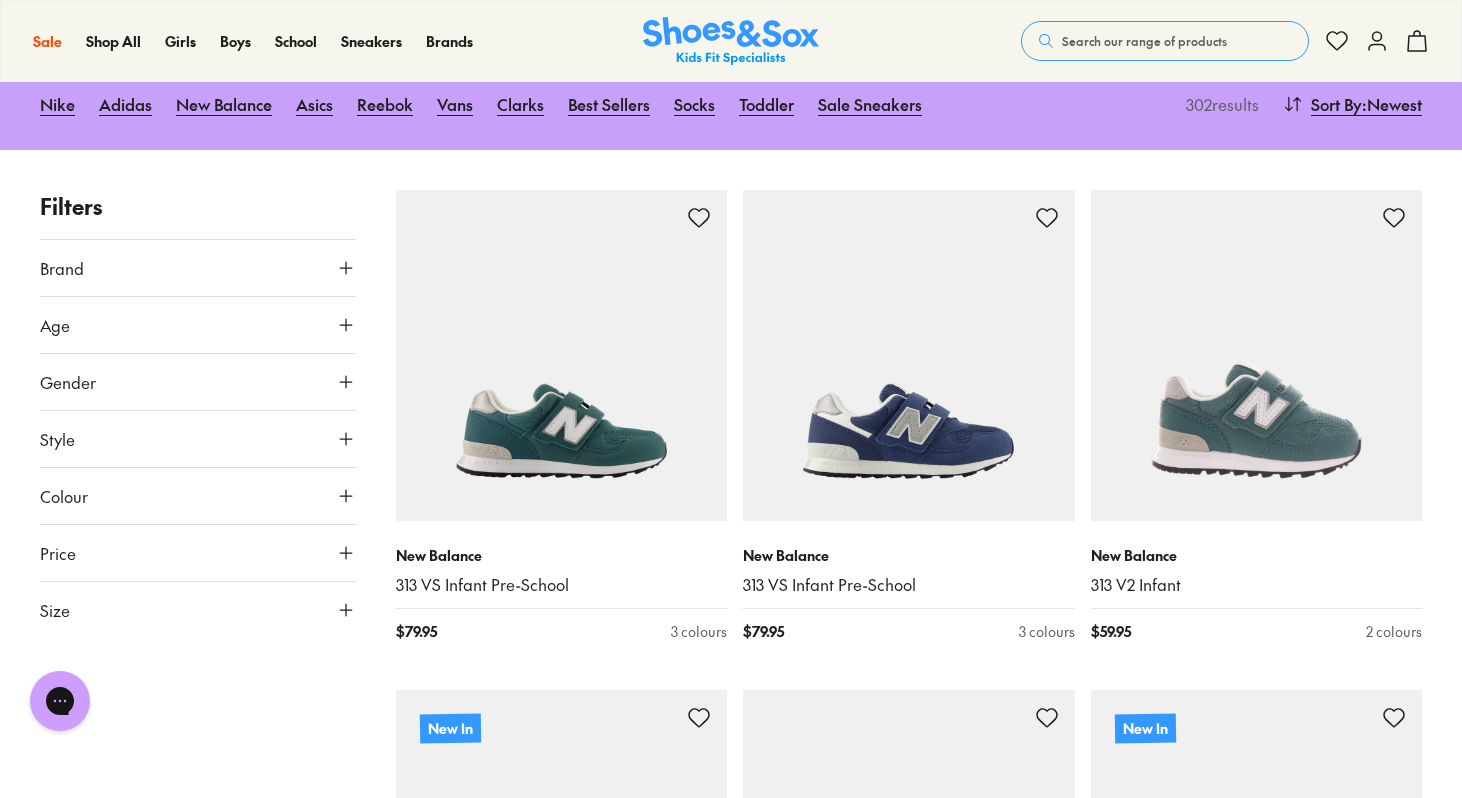 click on "Style" at bounding box center [198, 439] 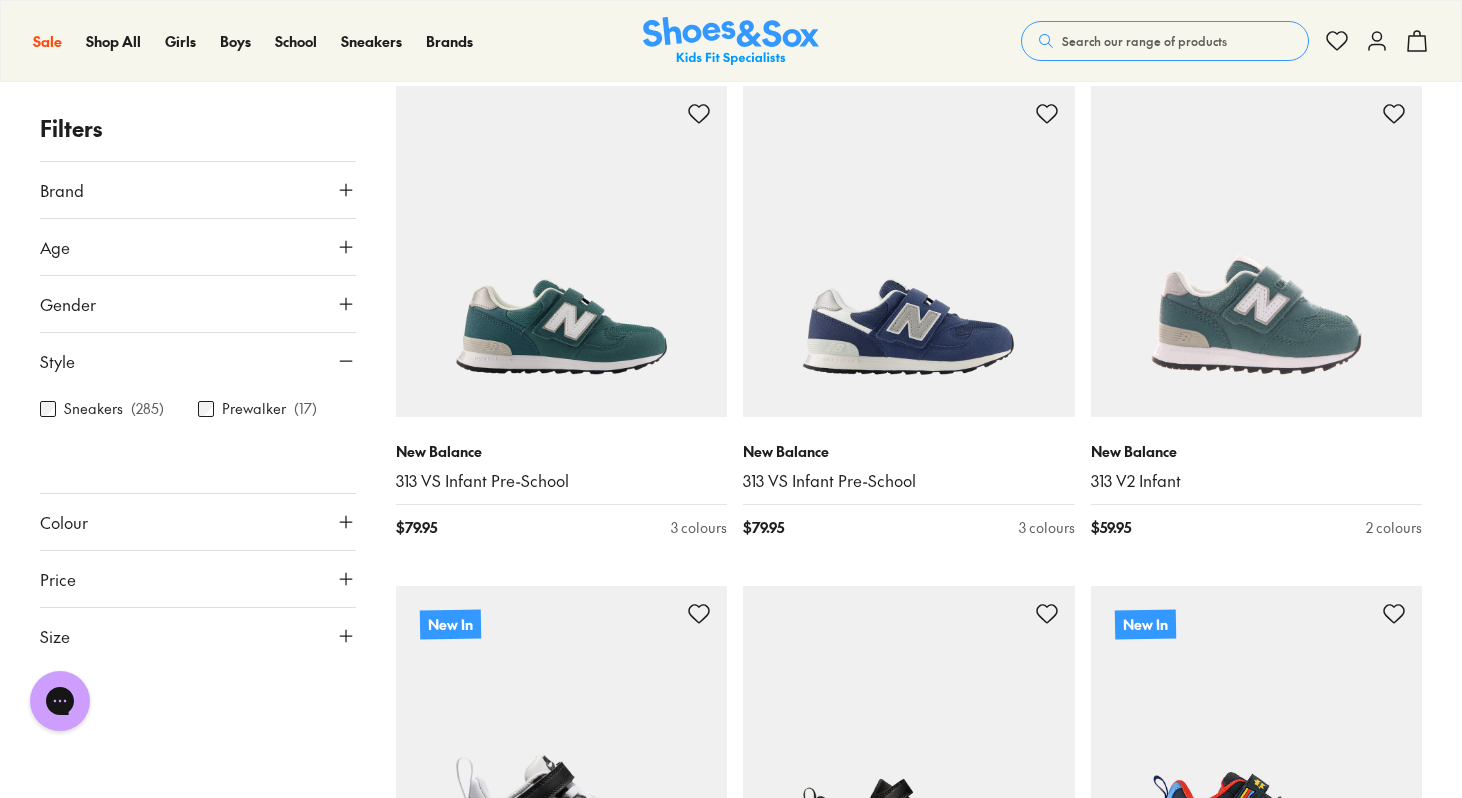 scroll, scrollTop: 344, scrollLeft: 0, axis: vertical 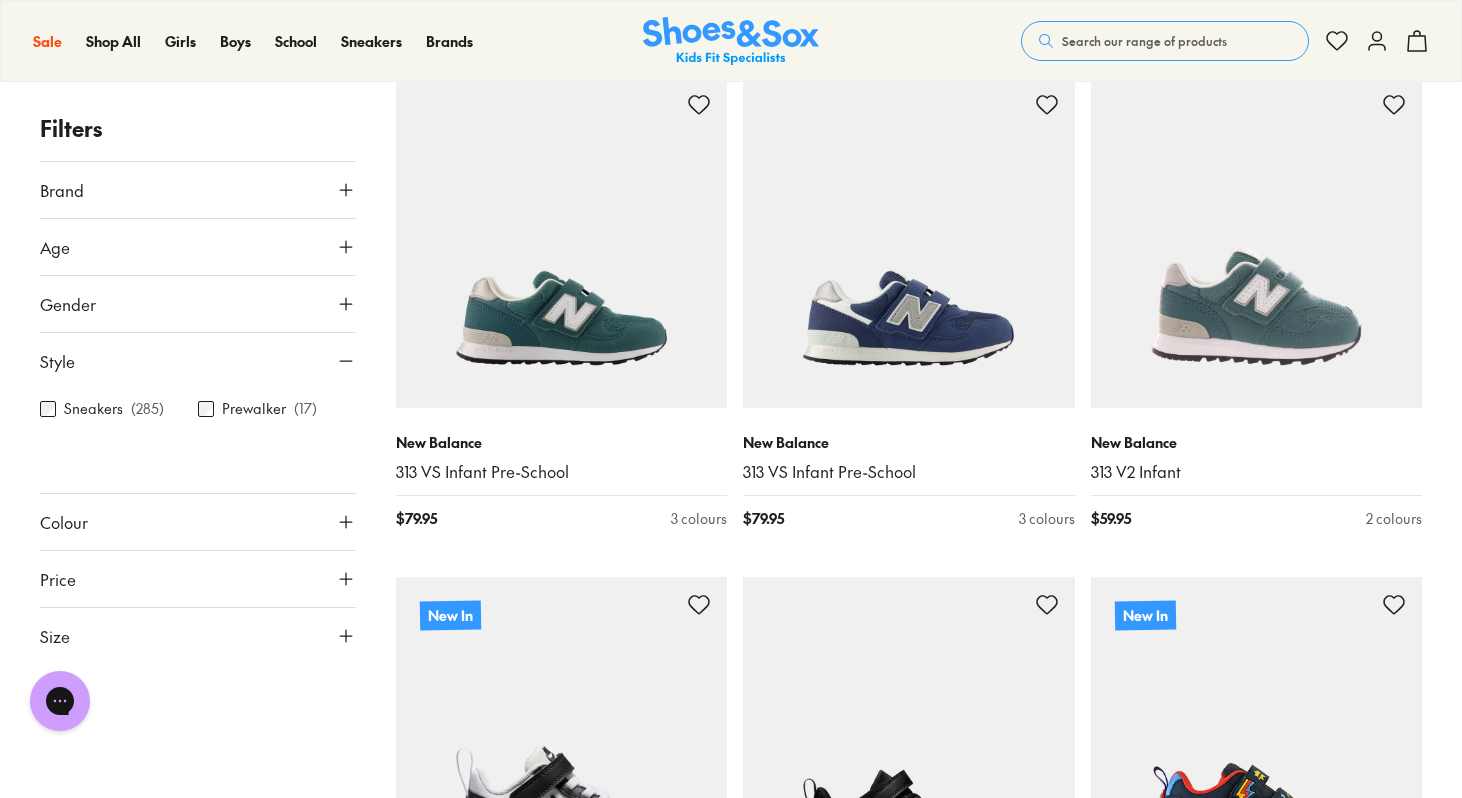 click 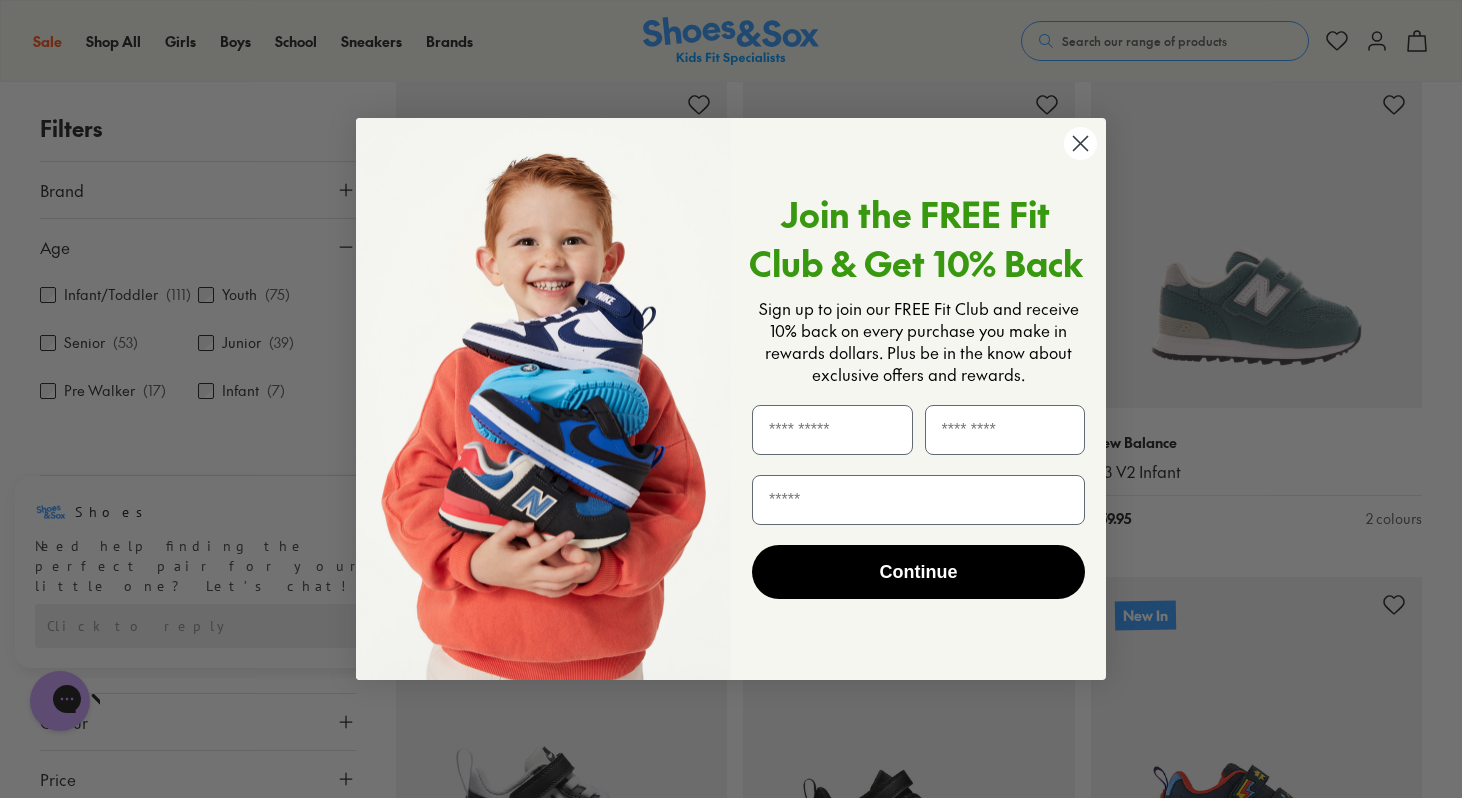click 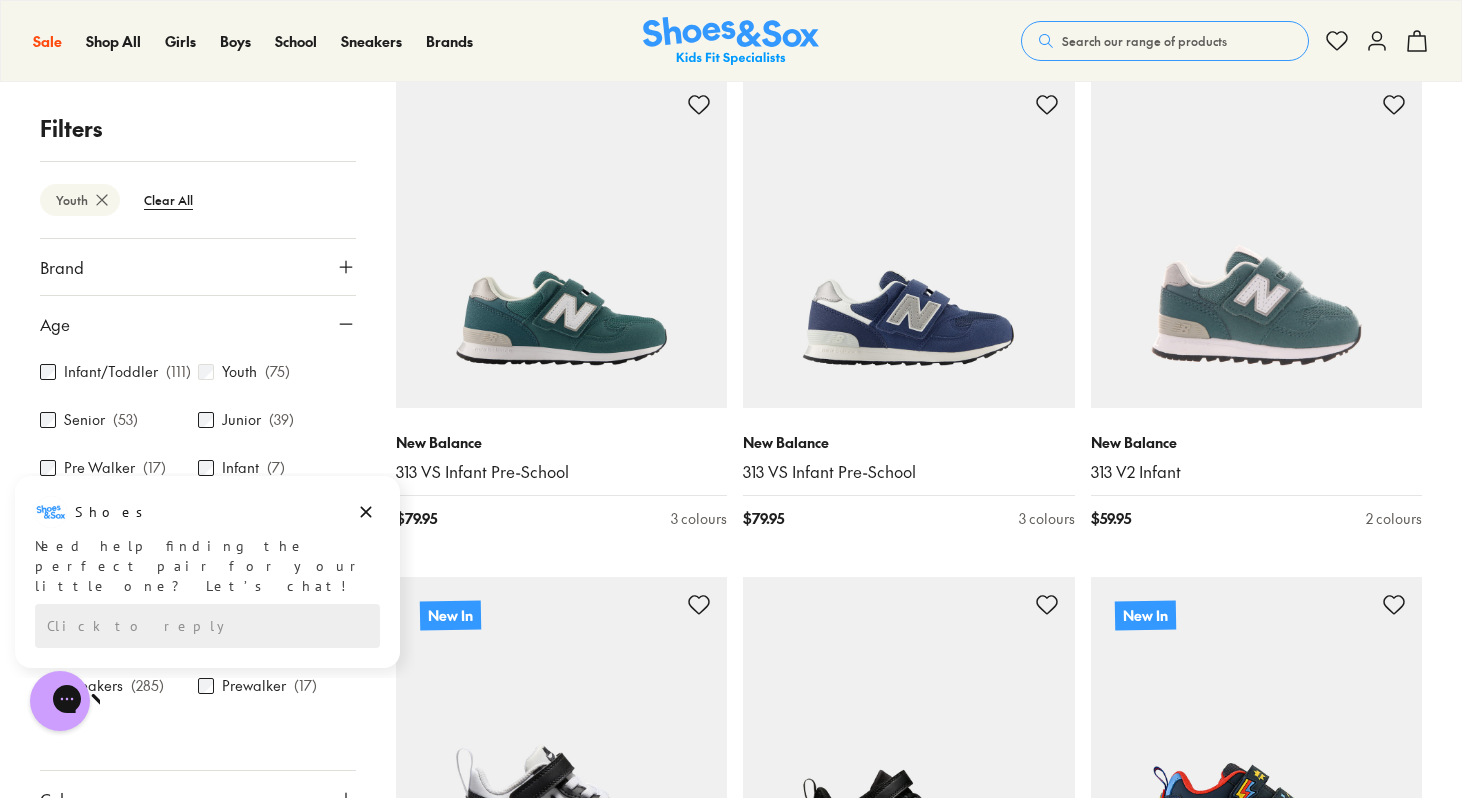 scroll, scrollTop: 141, scrollLeft: 0, axis: vertical 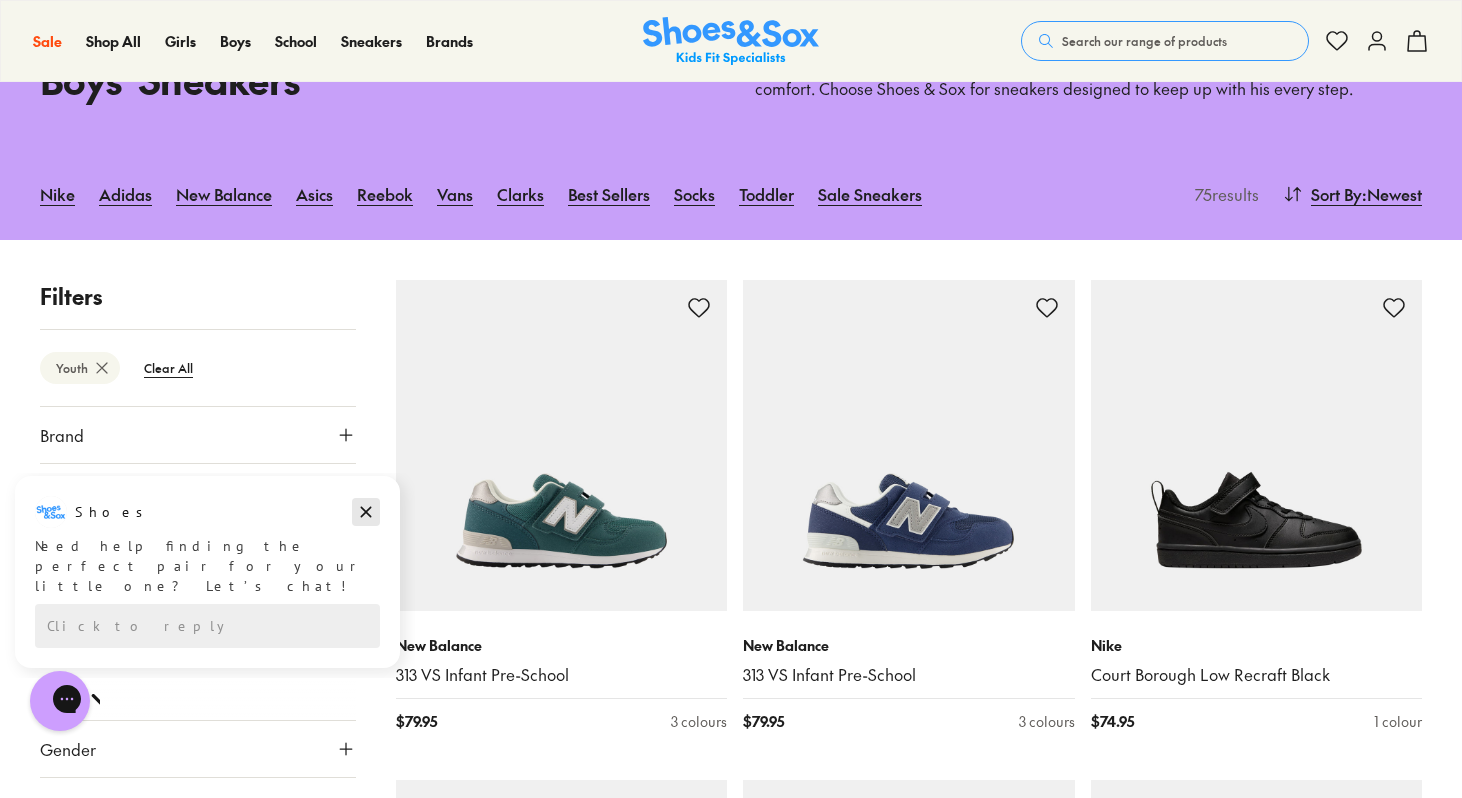 click 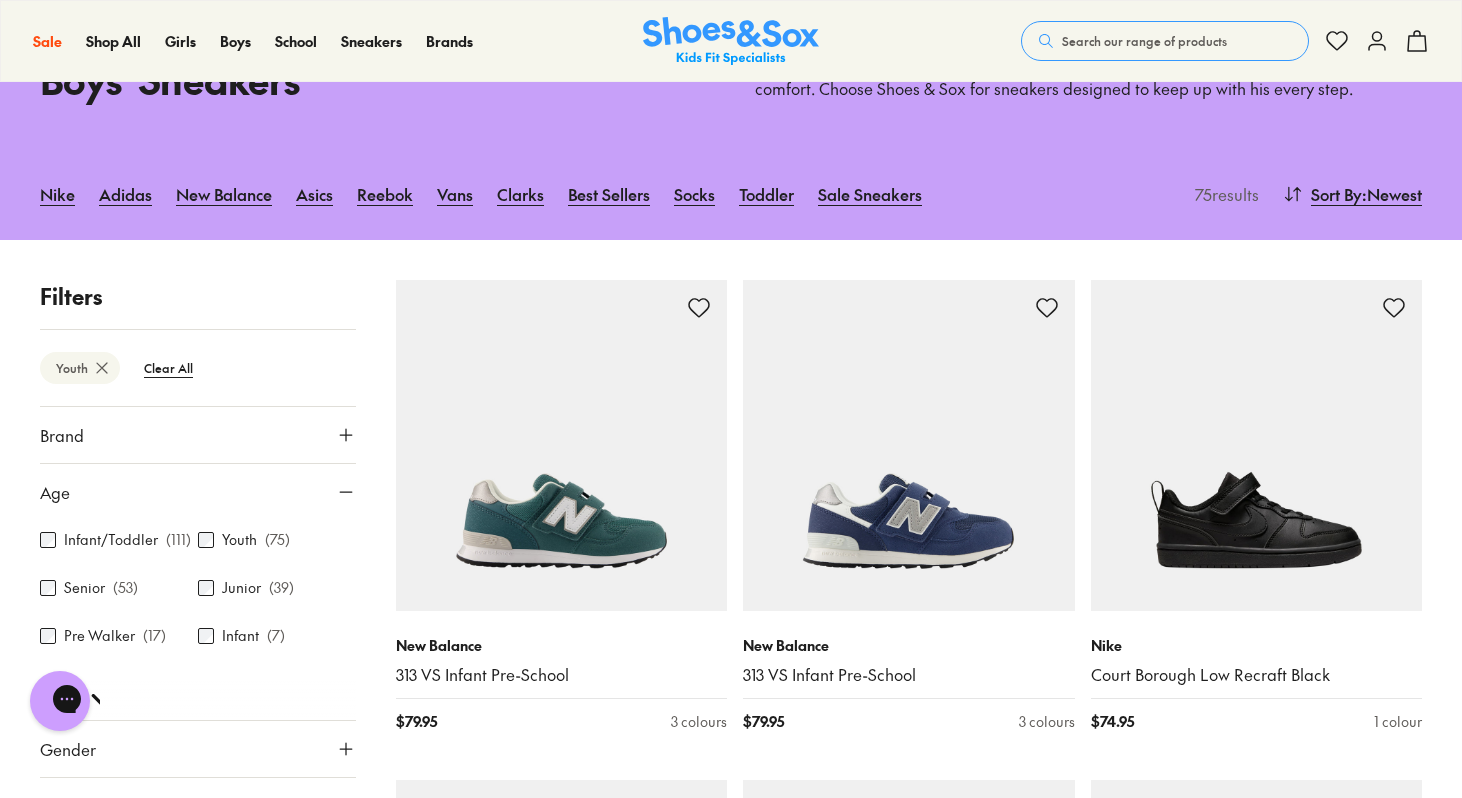 scroll, scrollTop: 143, scrollLeft: 0, axis: vertical 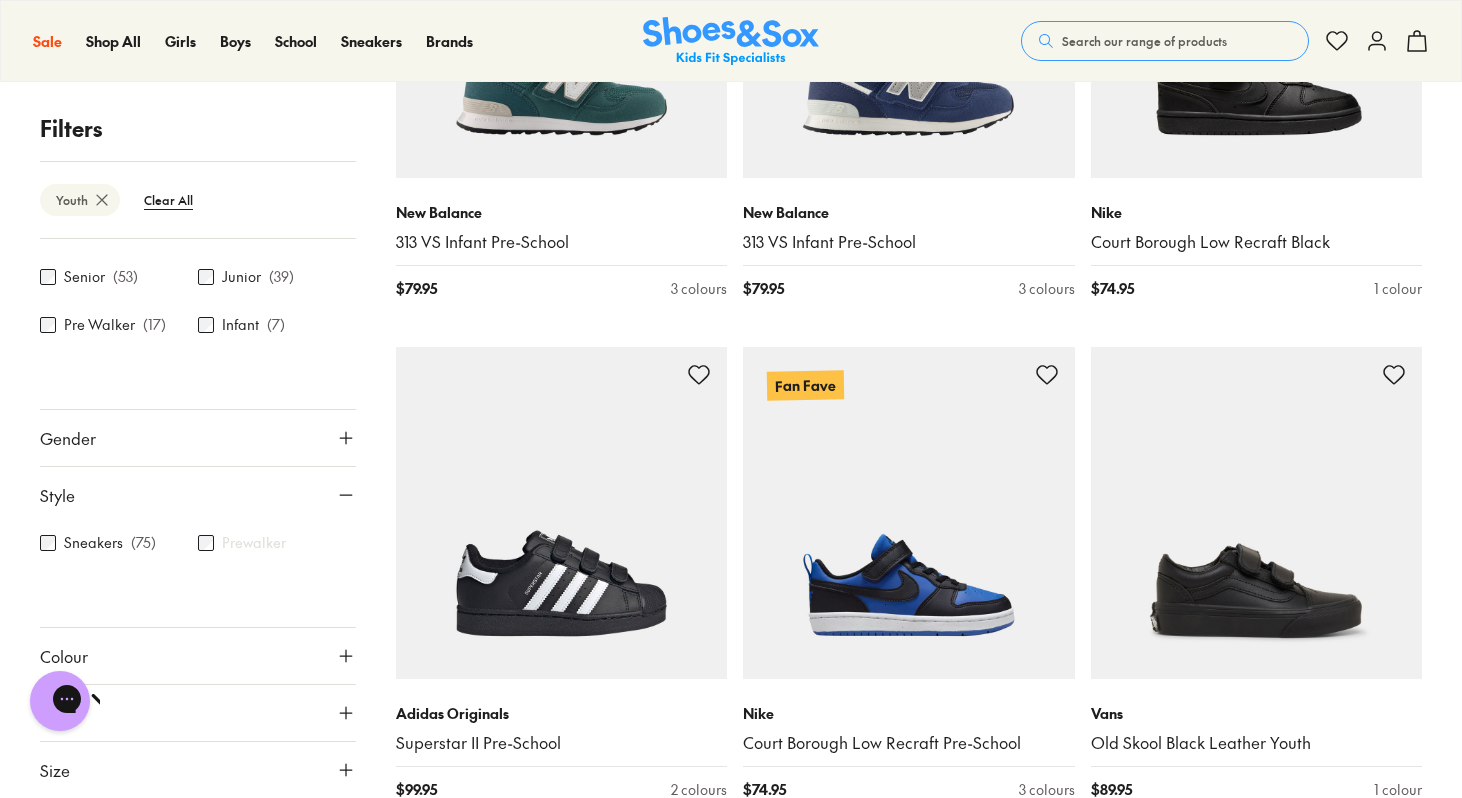 click 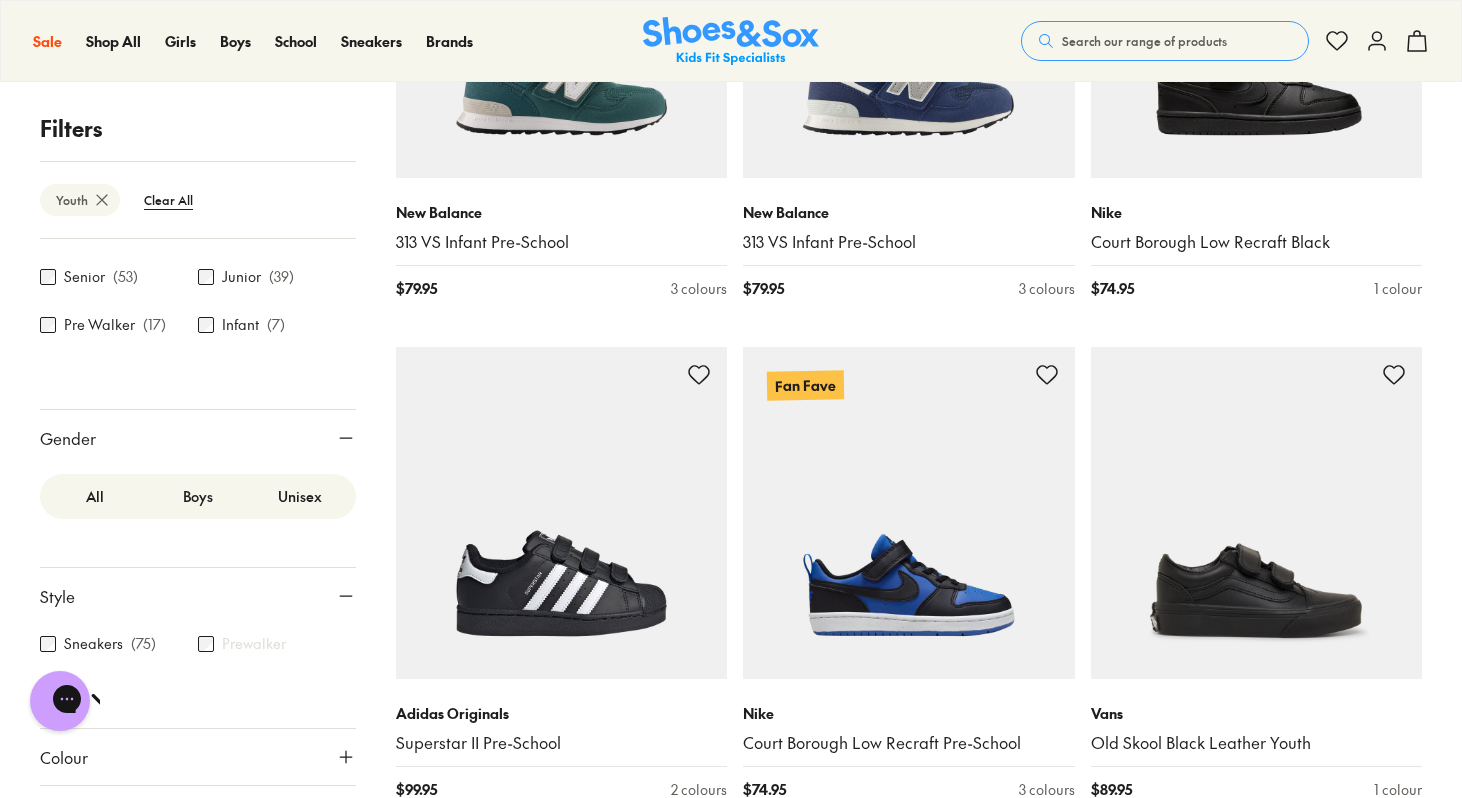 click on "Boys" at bounding box center (198, 496) 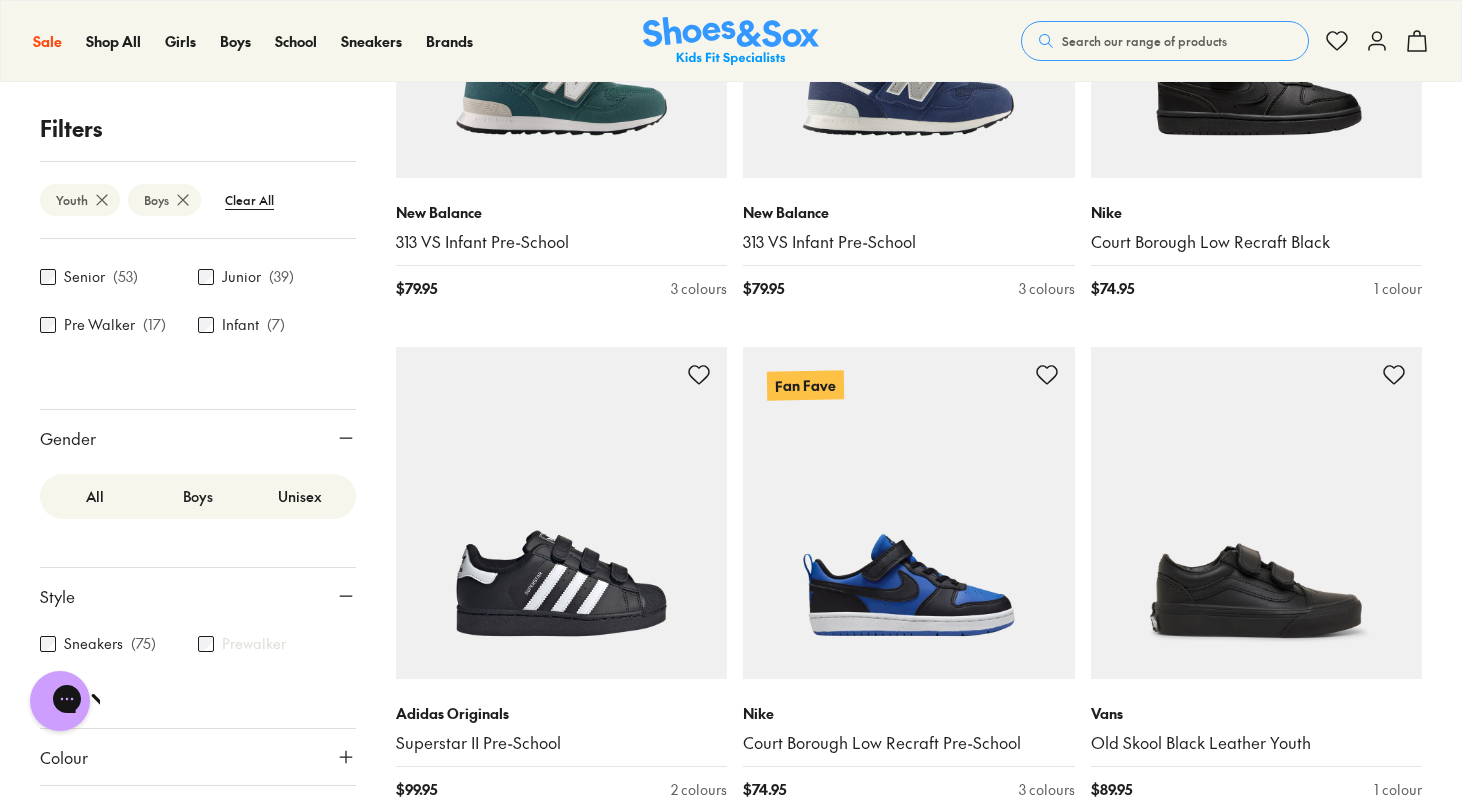 scroll, scrollTop: 141, scrollLeft: 0, axis: vertical 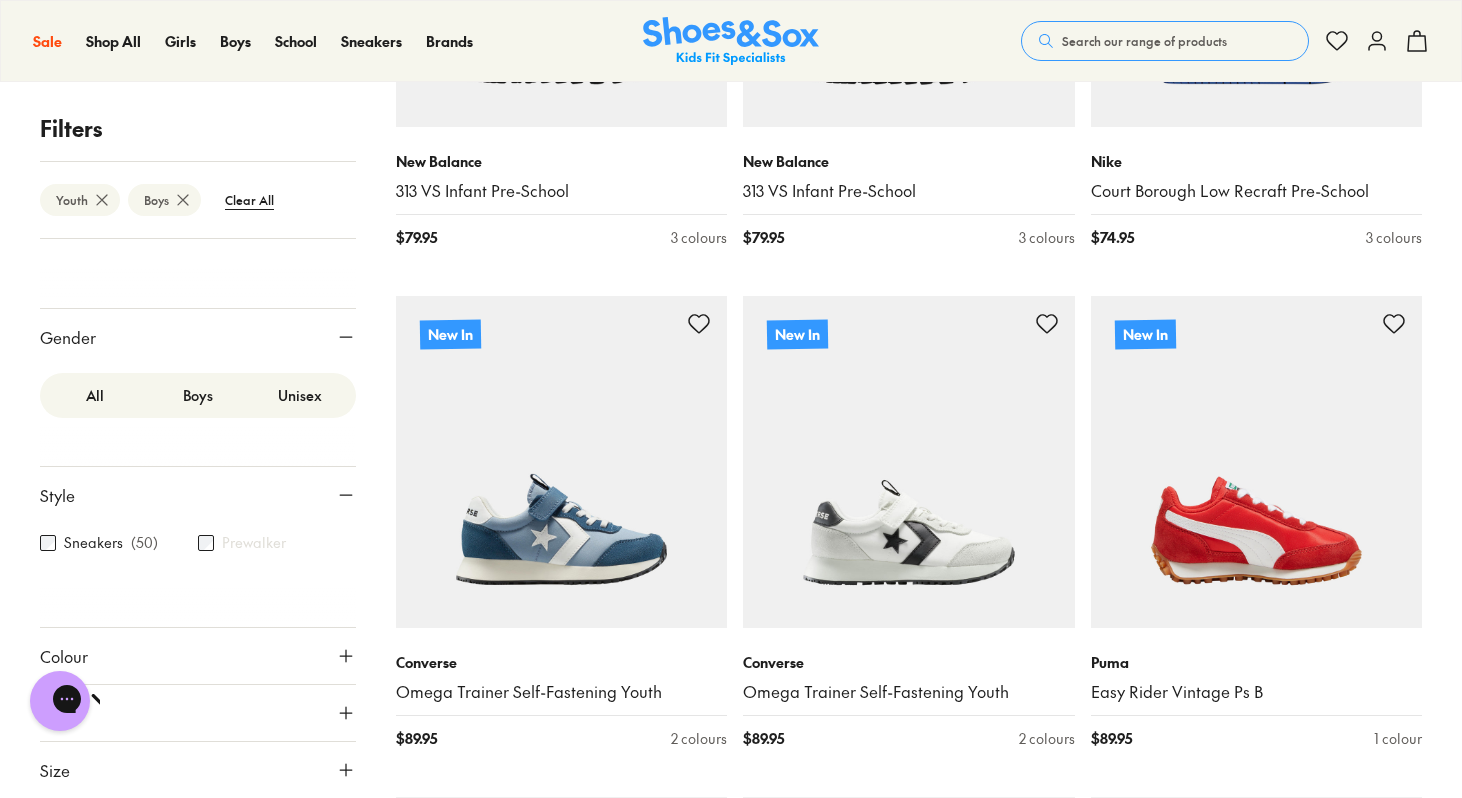 click 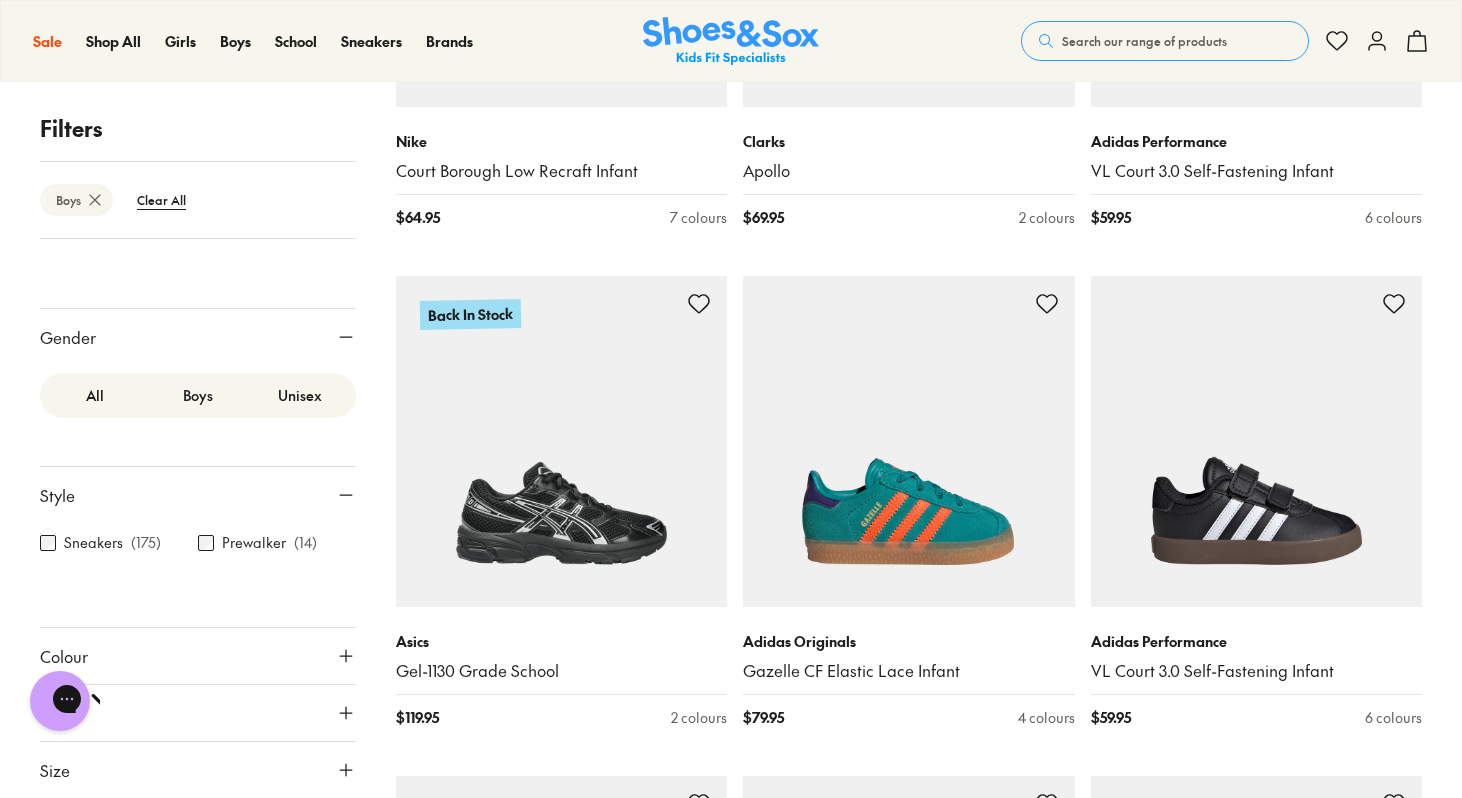 scroll, scrollTop: 1173, scrollLeft: 0, axis: vertical 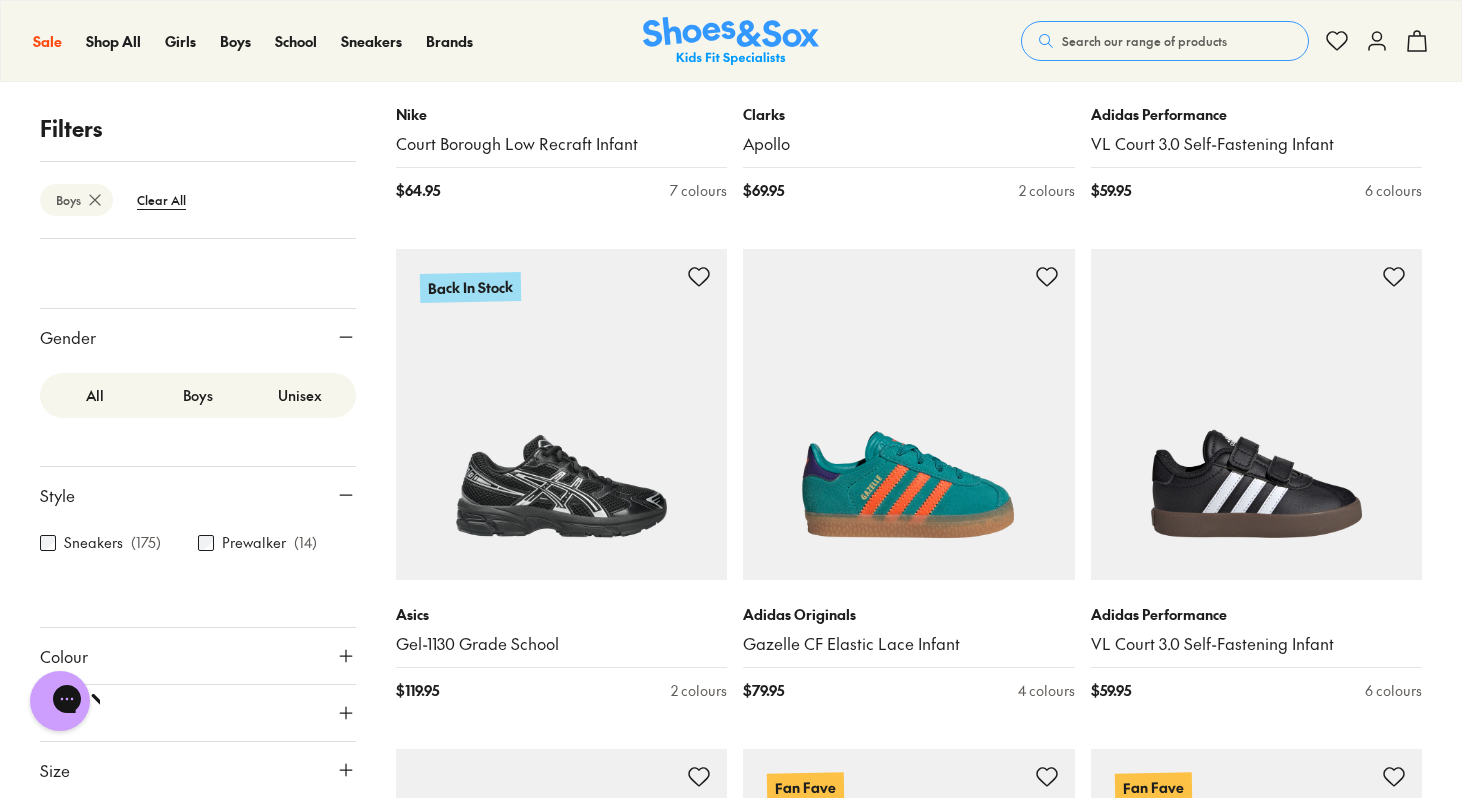 click on "Price" at bounding box center (198, 713) 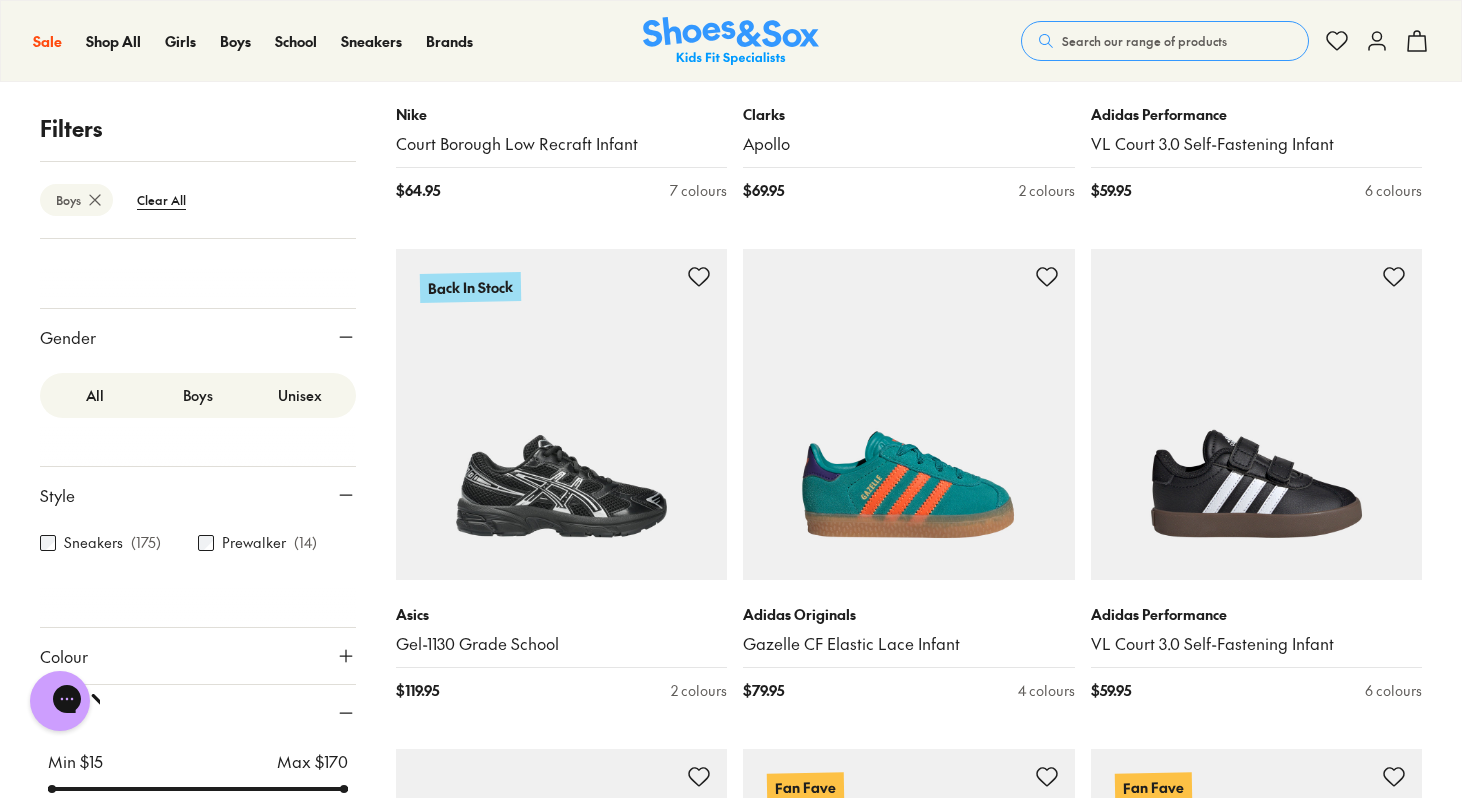scroll, scrollTop: 348, scrollLeft: 0, axis: vertical 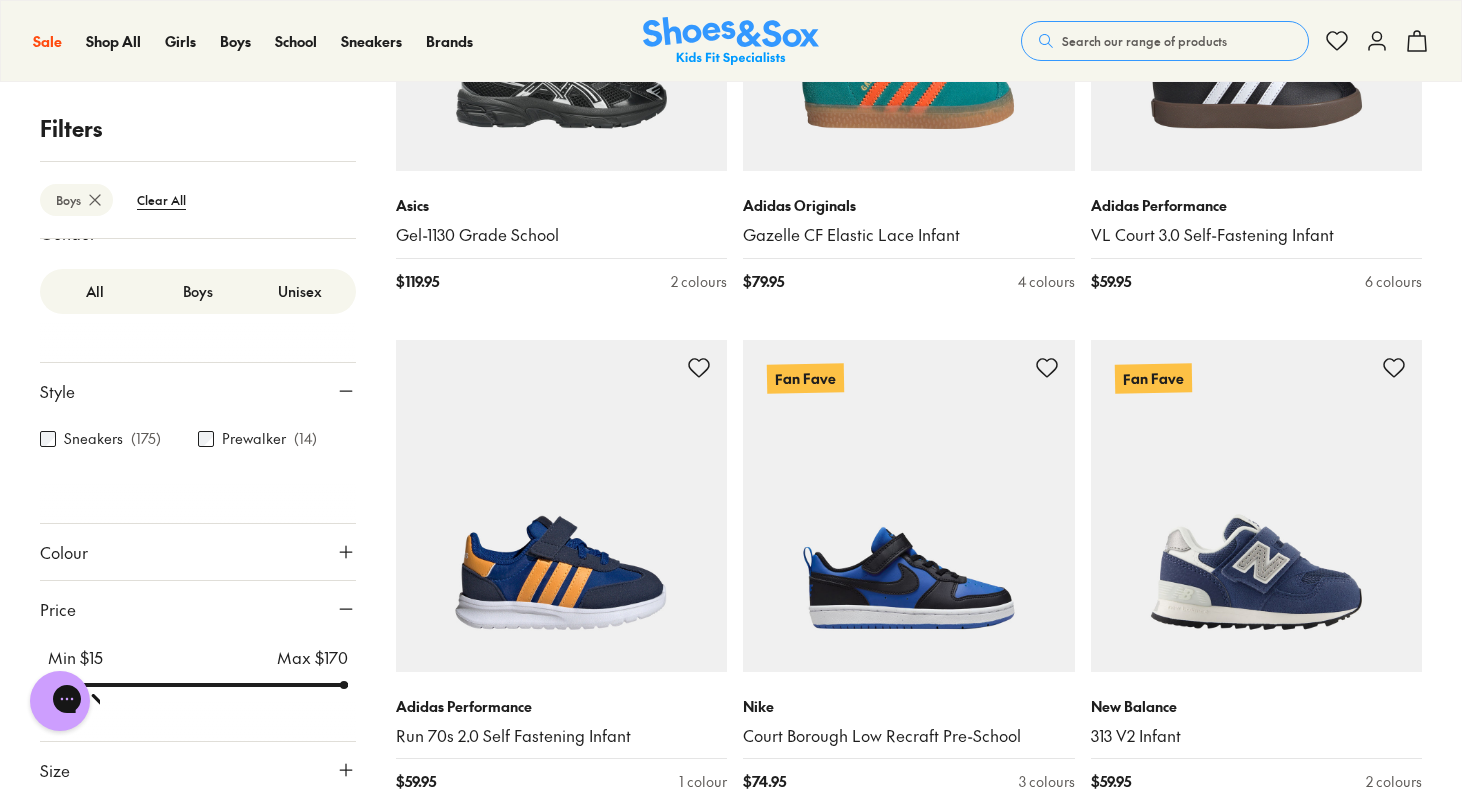 click on "Size" at bounding box center [198, 770] 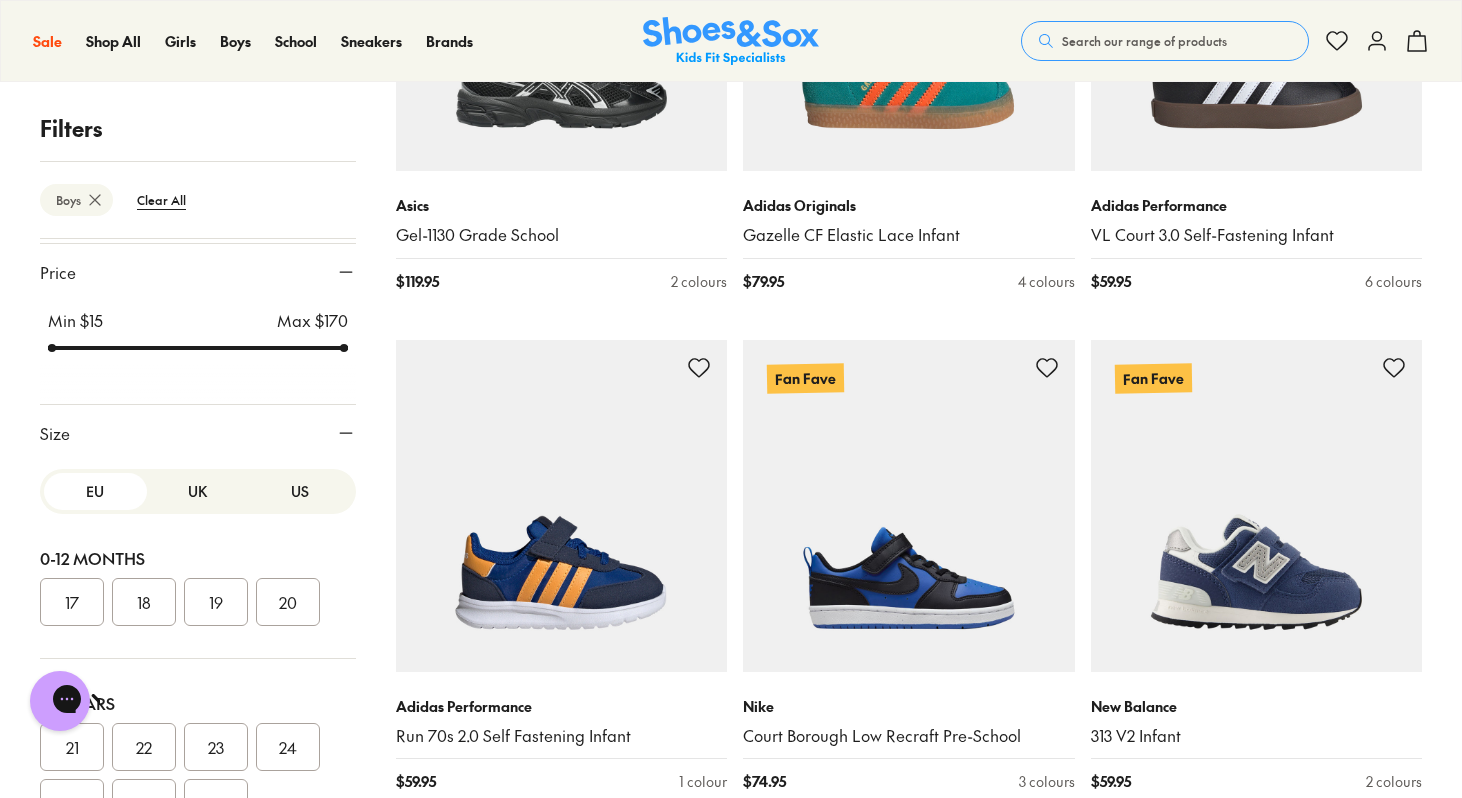 scroll, scrollTop: 732, scrollLeft: 0, axis: vertical 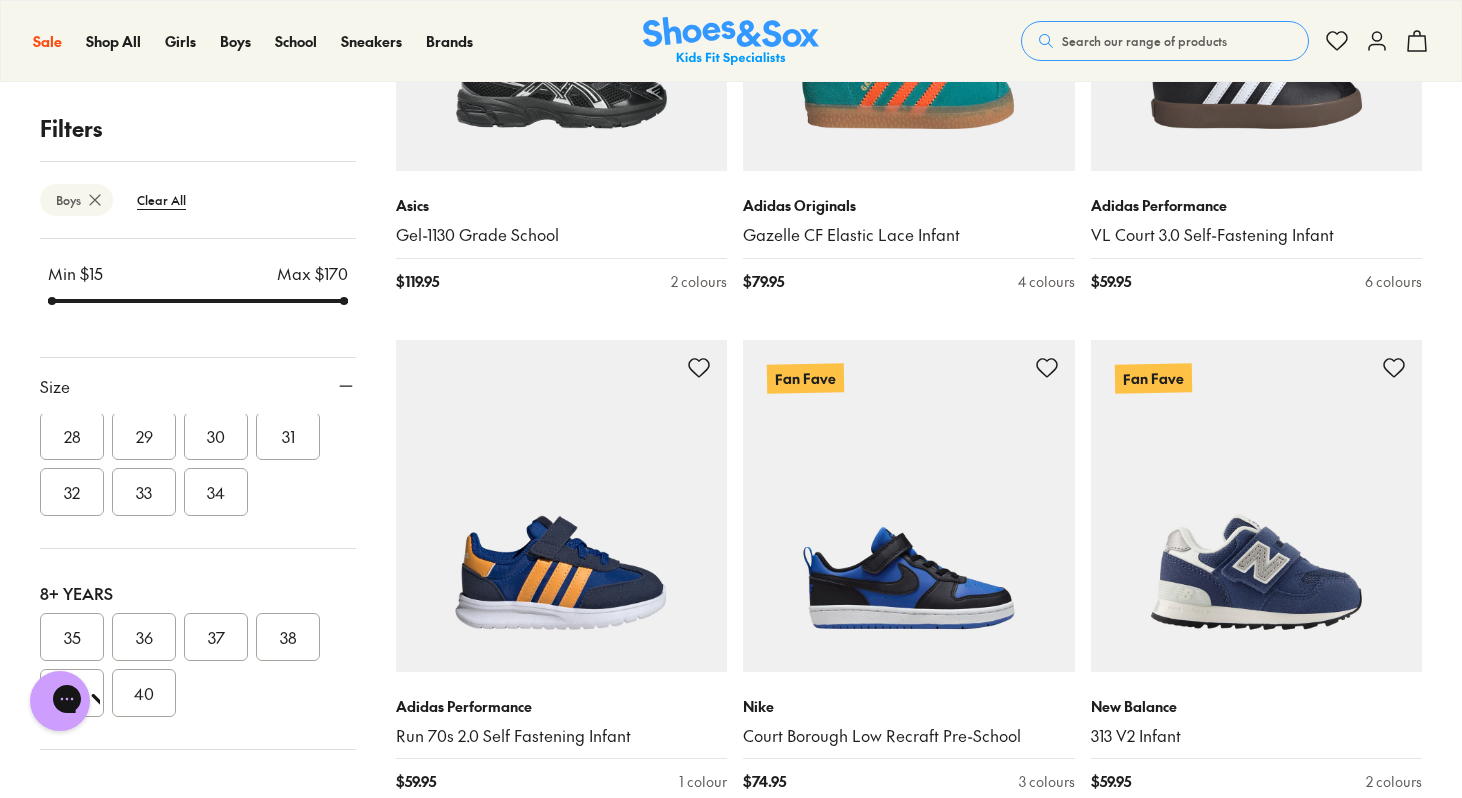 click on "35" at bounding box center [72, 637] 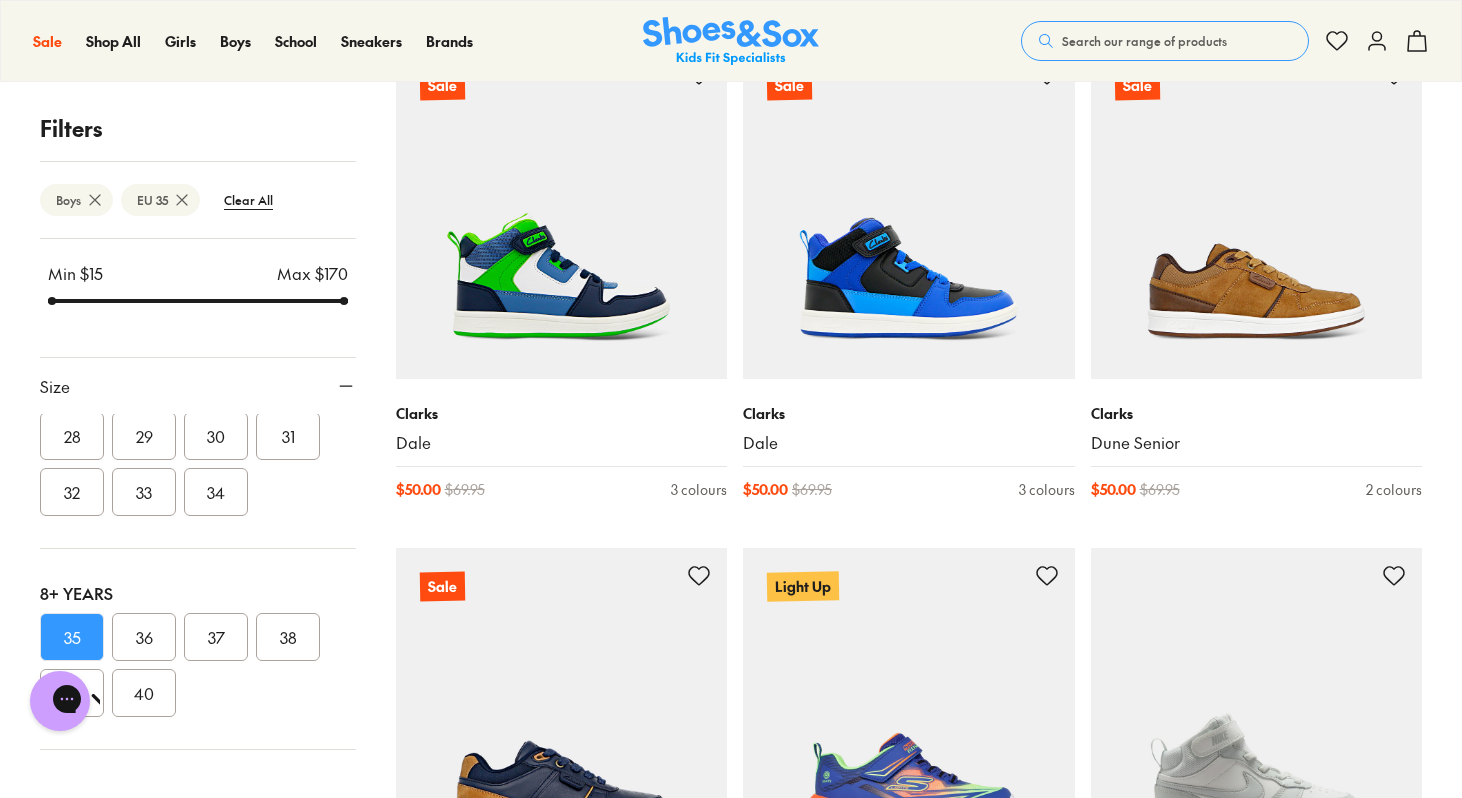 scroll, scrollTop: 2370, scrollLeft: 0, axis: vertical 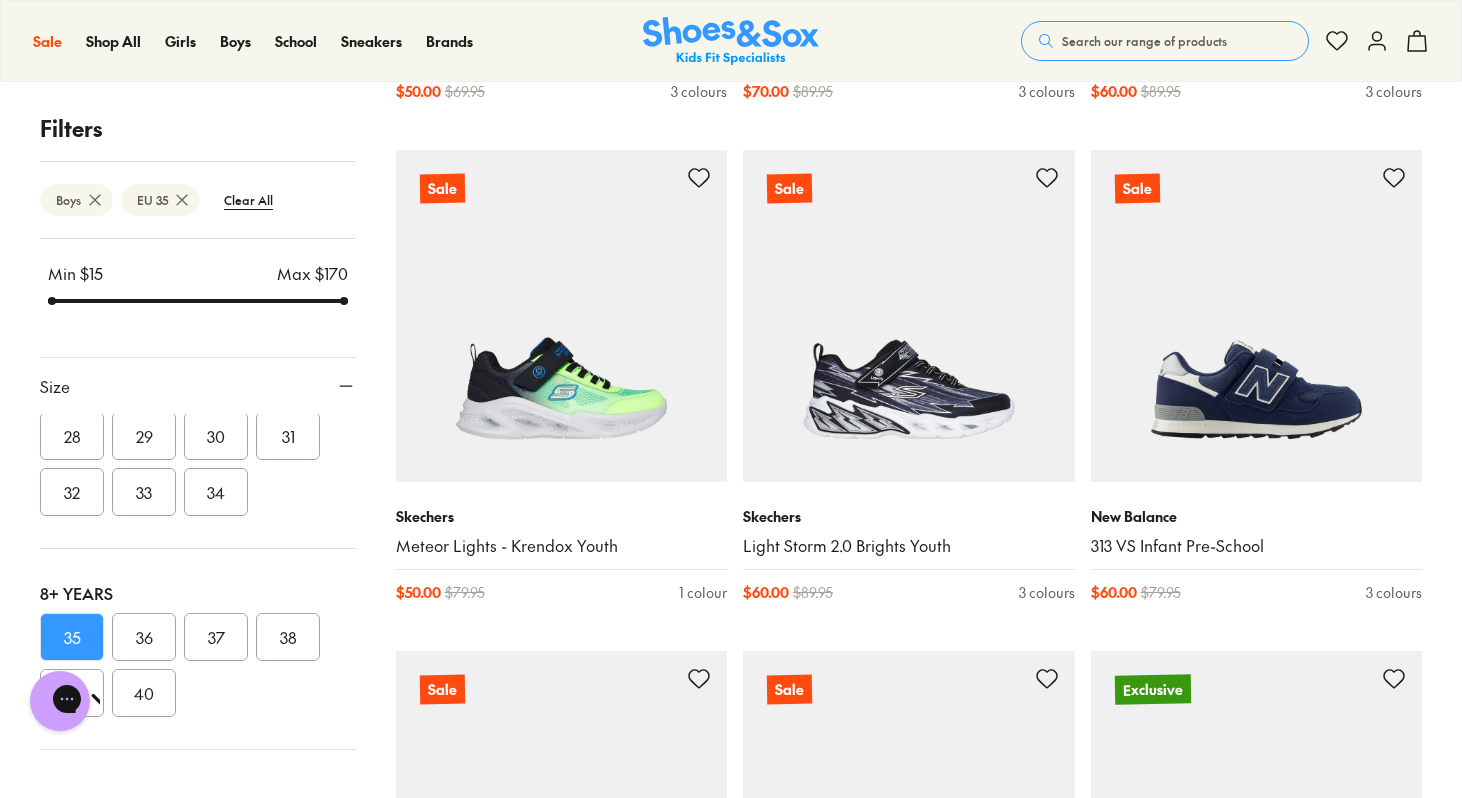 click on "40" at bounding box center [144, 693] 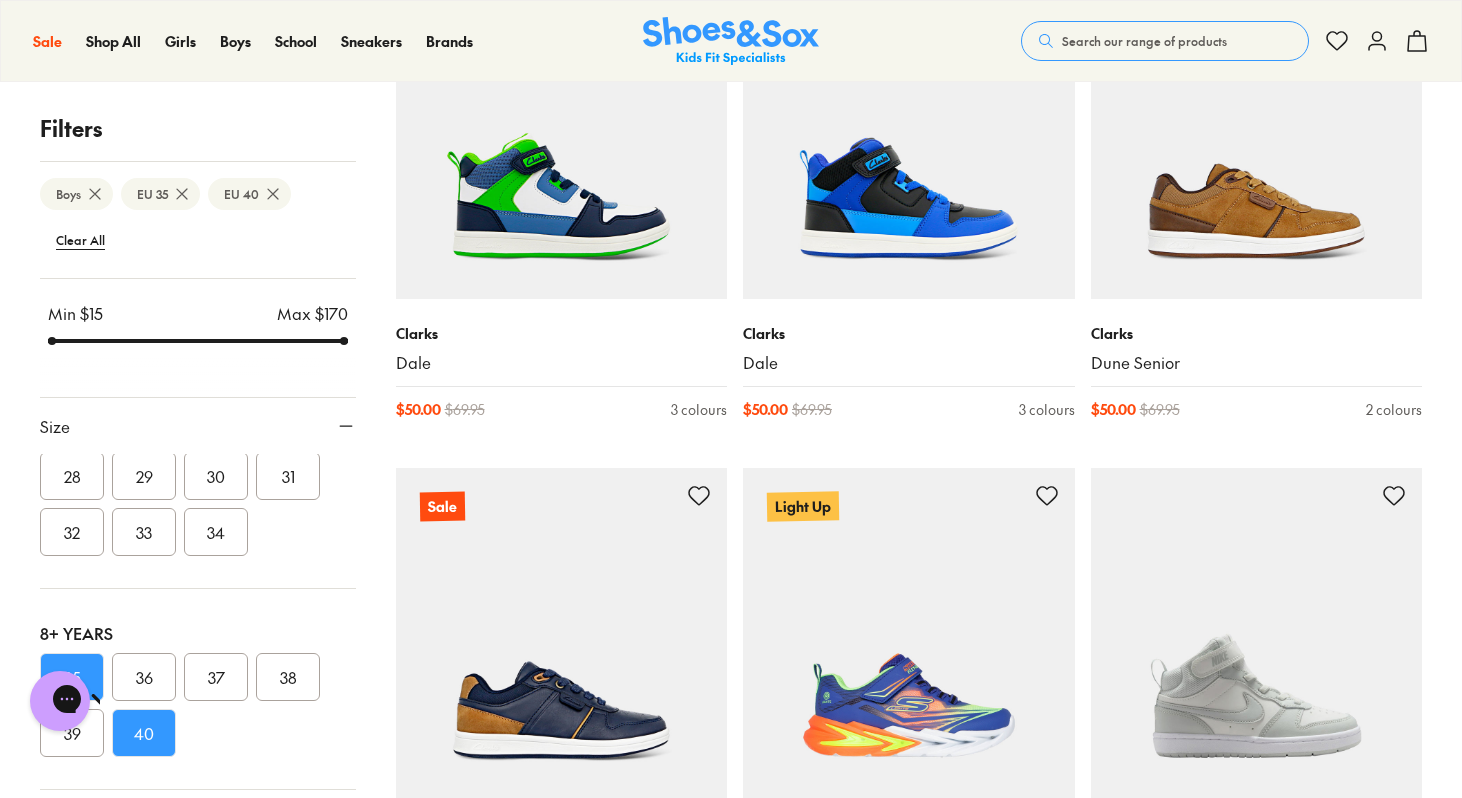scroll, scrollTop: 2951, scrollLeft: 0, axis: vertical 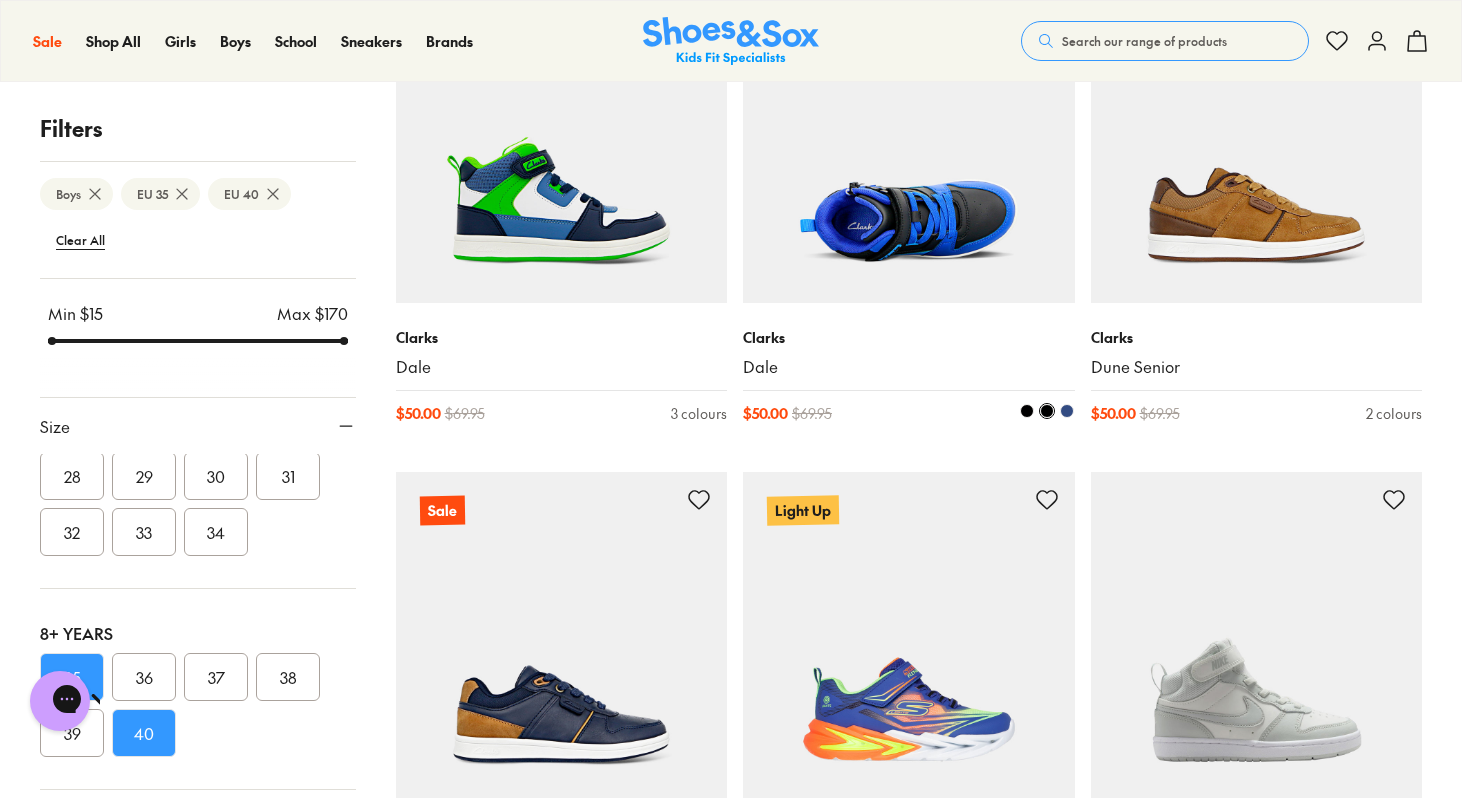 click at bounding box center [909, 138] 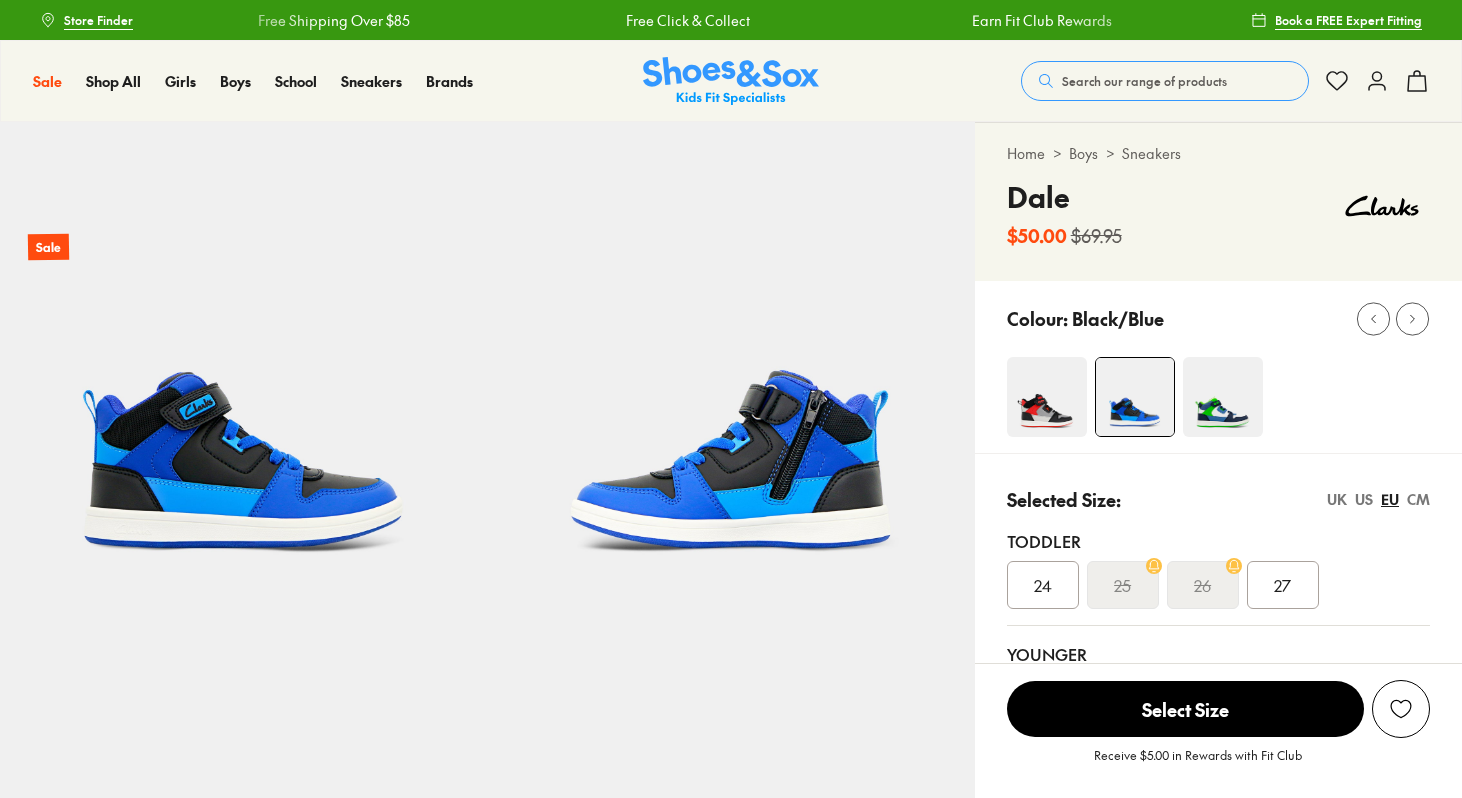 scroll, scrollTop: 0, scrollLeft: 0, axis: both 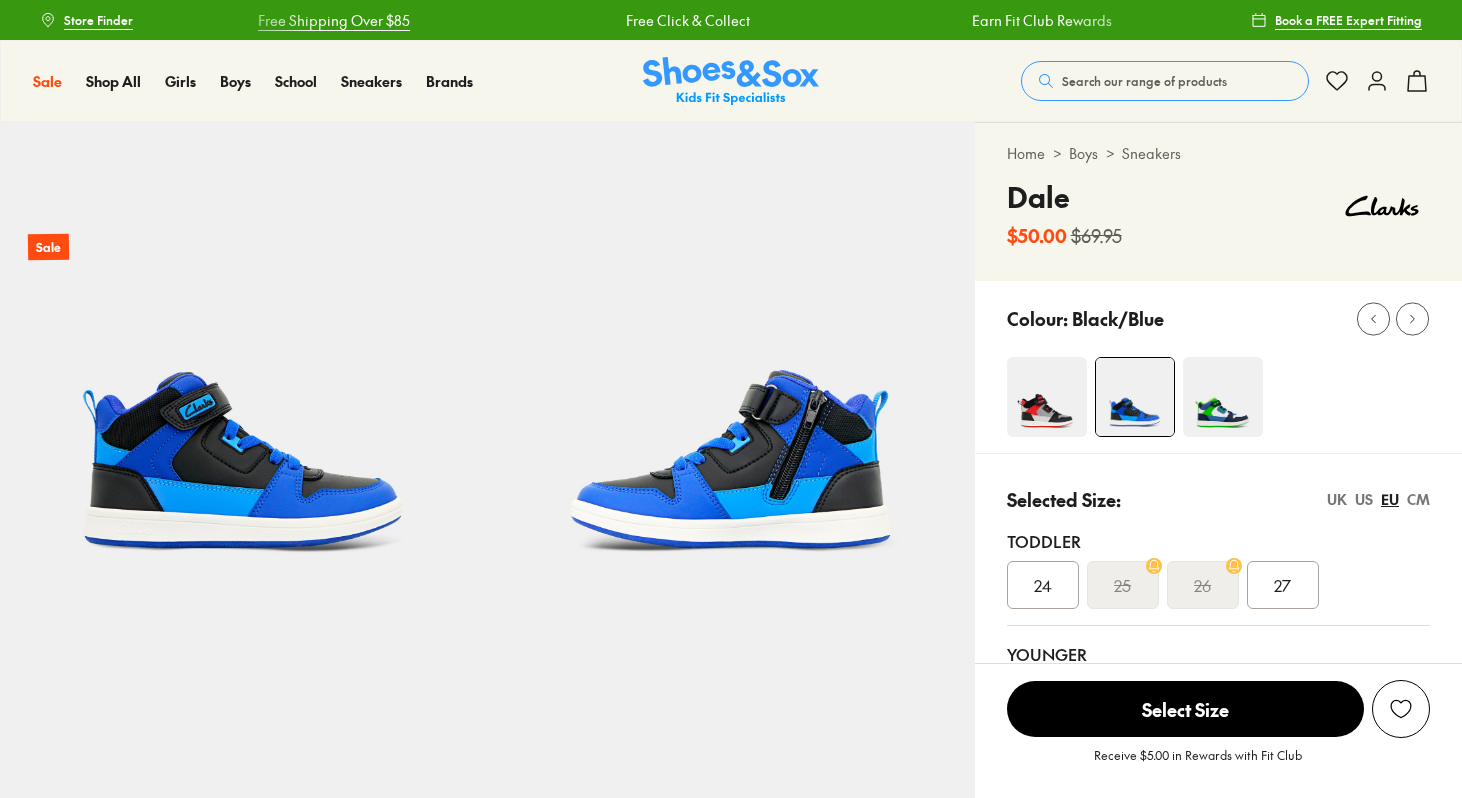 select on "*" 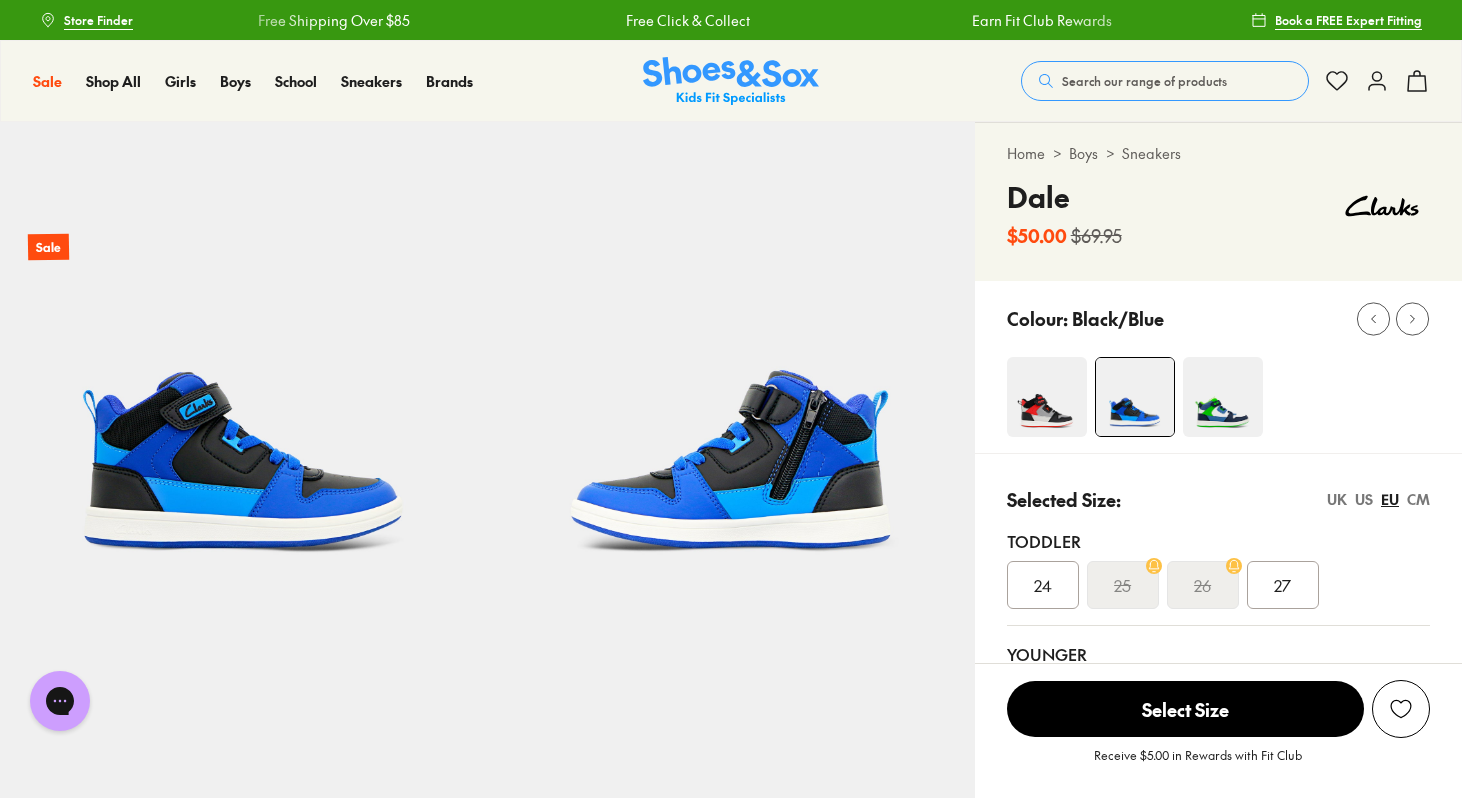 scroll, scrollTop: 0, scrollLeft: 0, axis: both 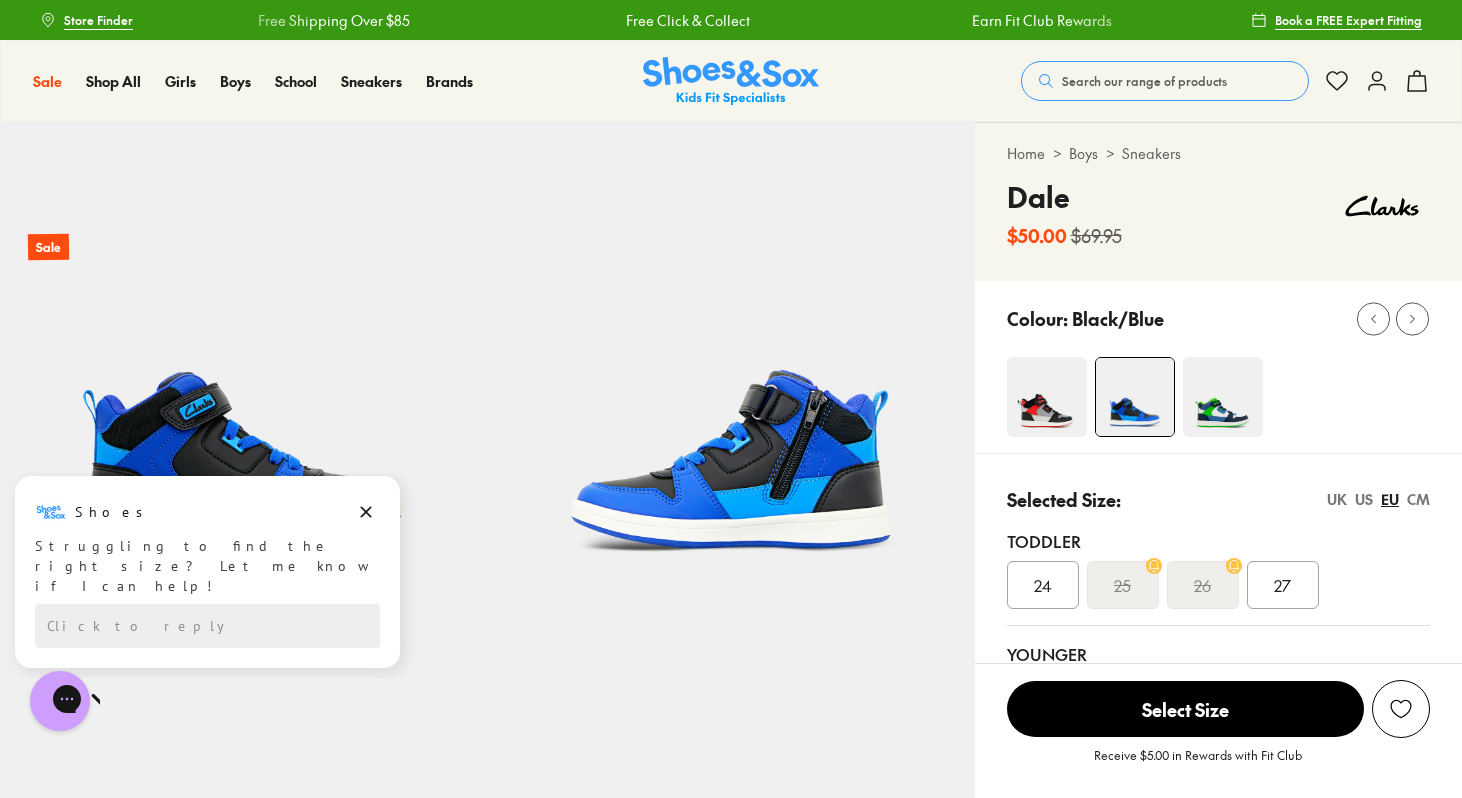 click at bounding box center [1047, 397] 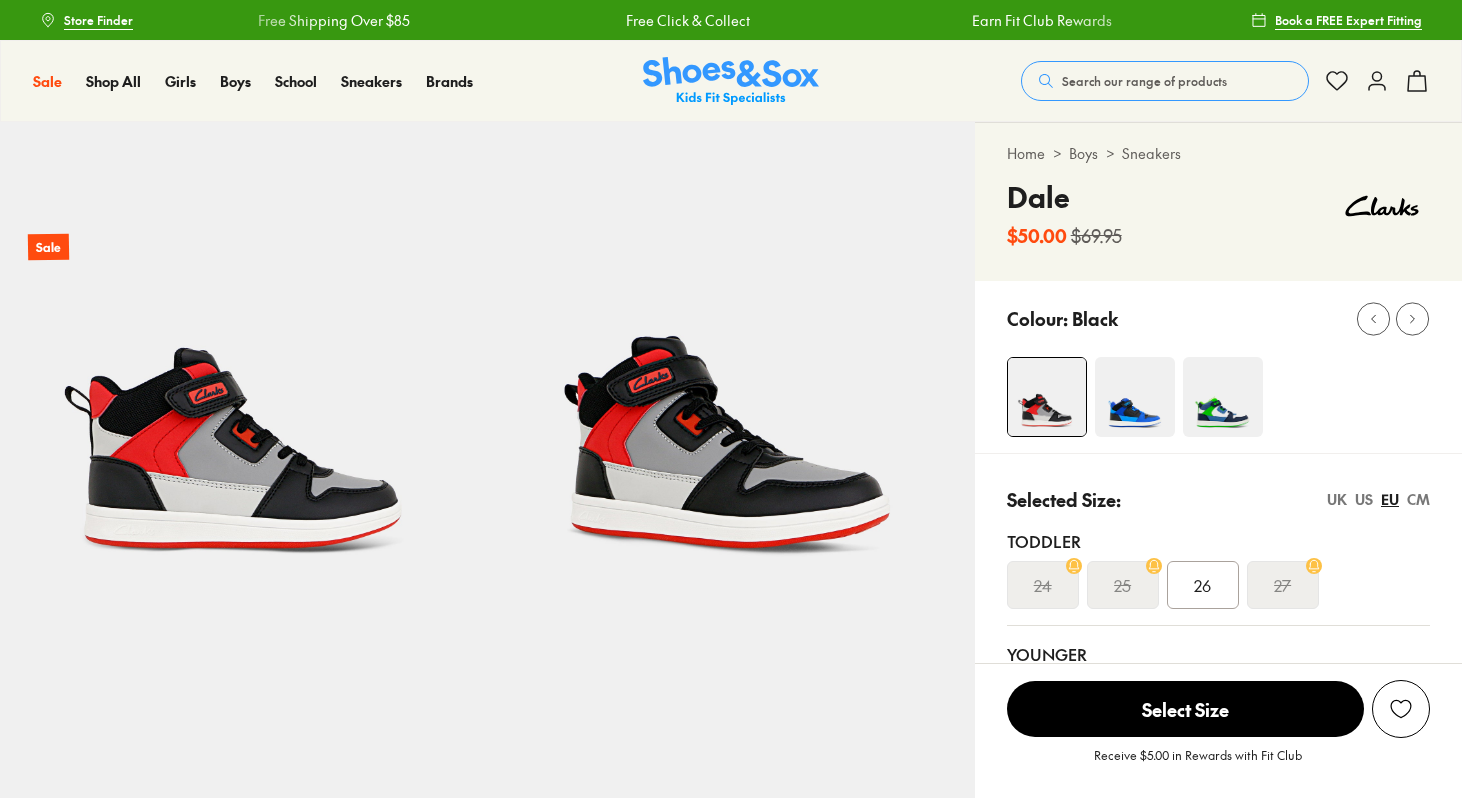 scroll, scrollTop: 0, scrollLeft: 0, axis: both 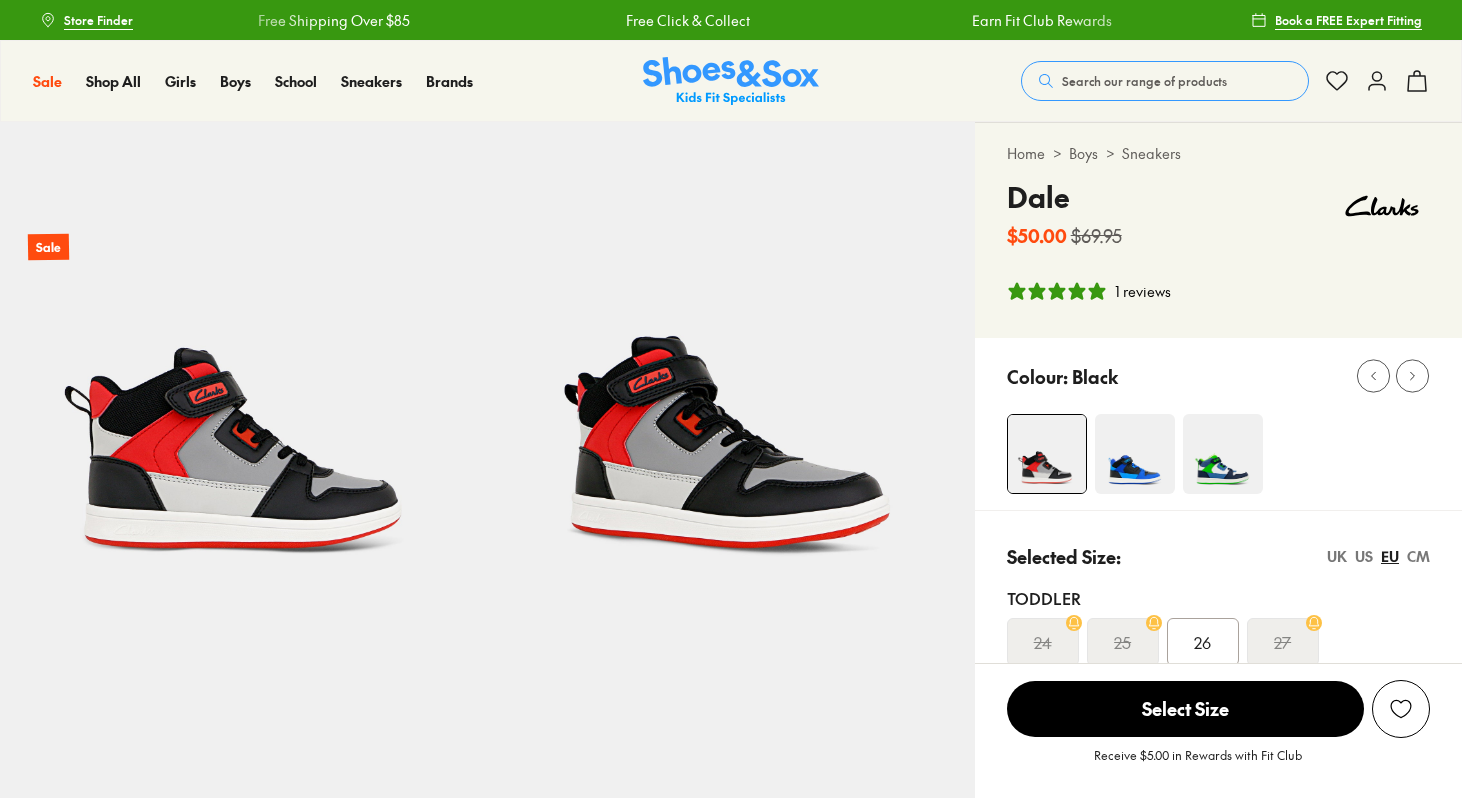 select on "*" 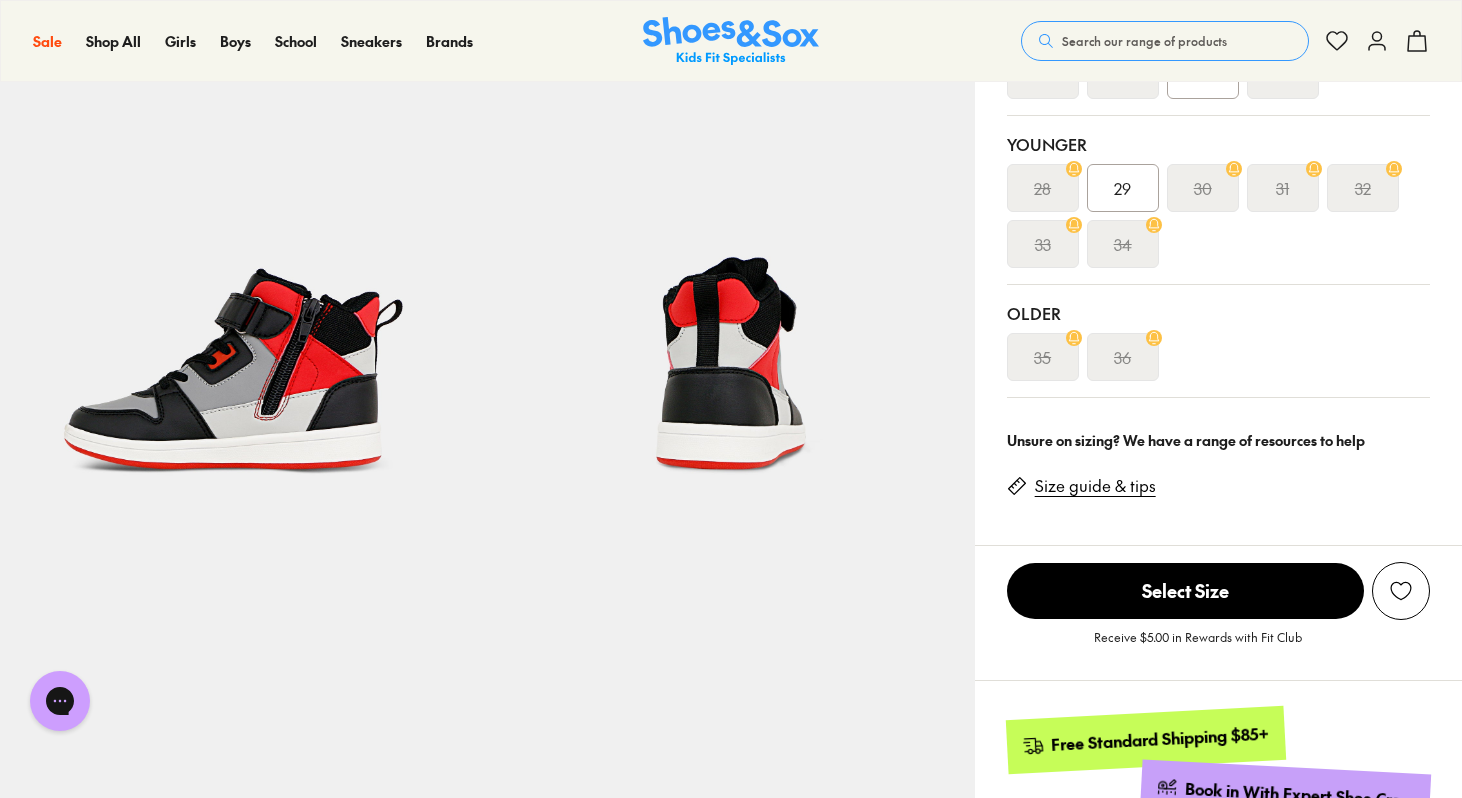 scroll, scrollTop: 565, scrollLeft: 0, axis: vertical 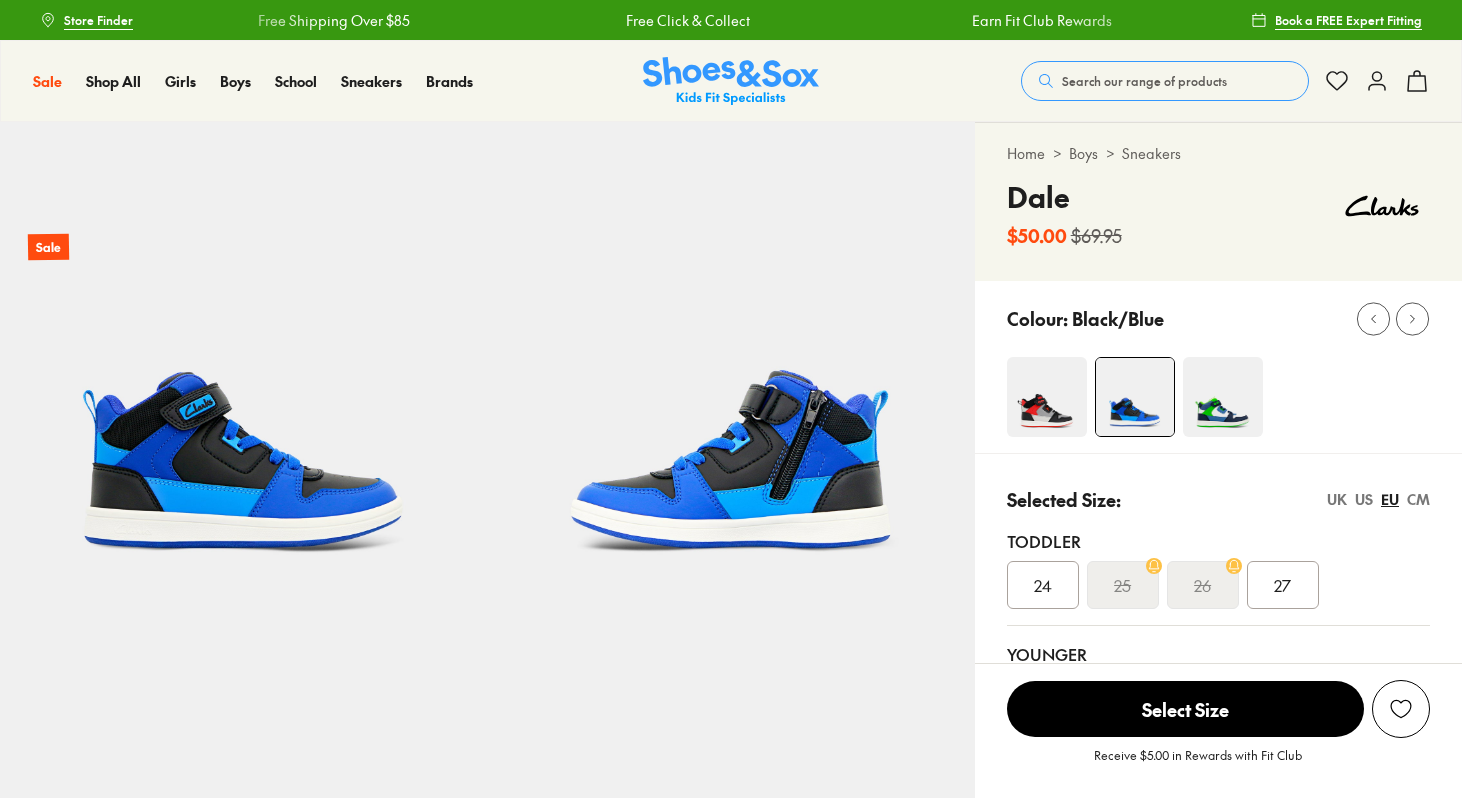 select on "*" 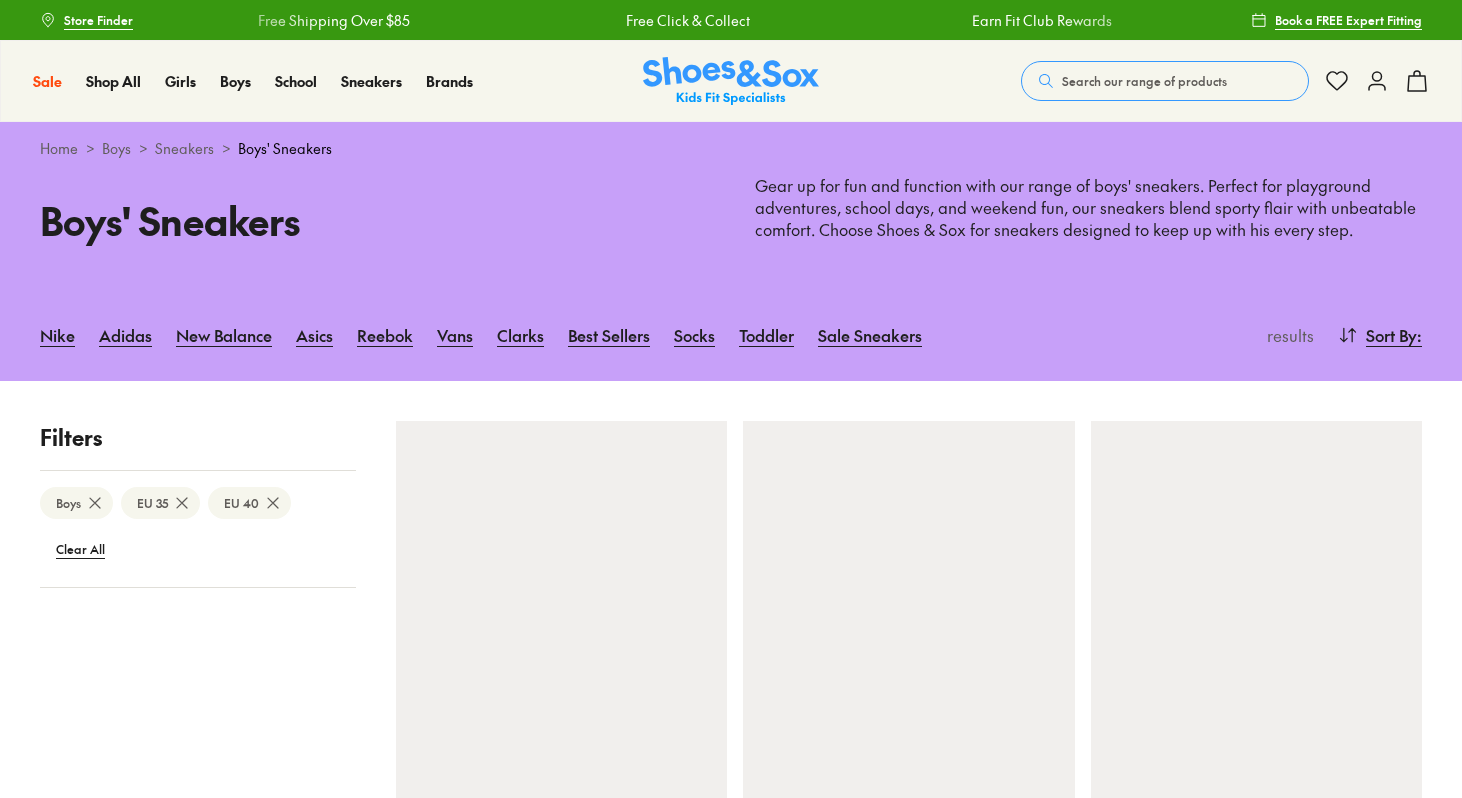 scroll, scrollTop: 0, scrollLeft: 0, axis: both 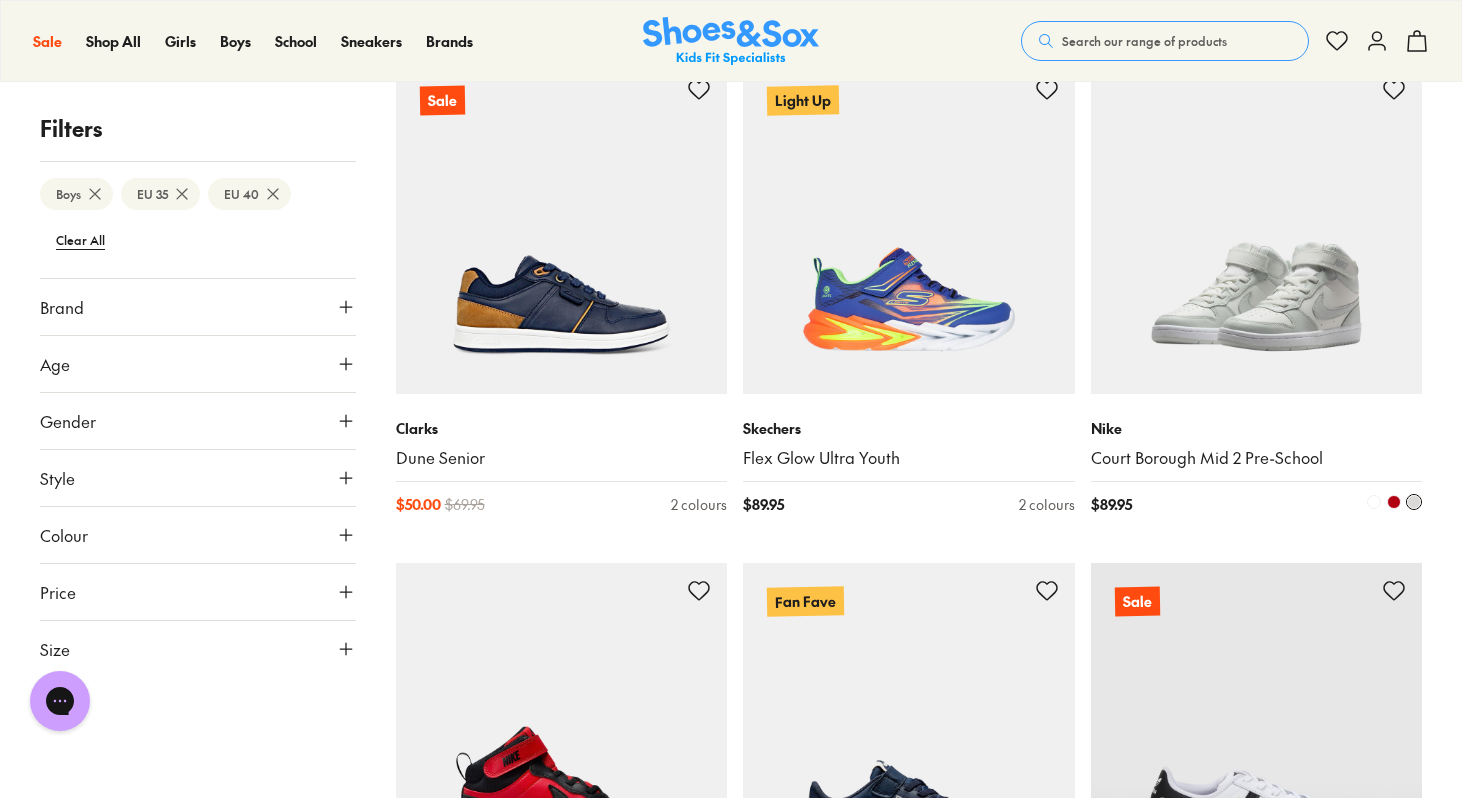 click at bounding box center [1257, 228] 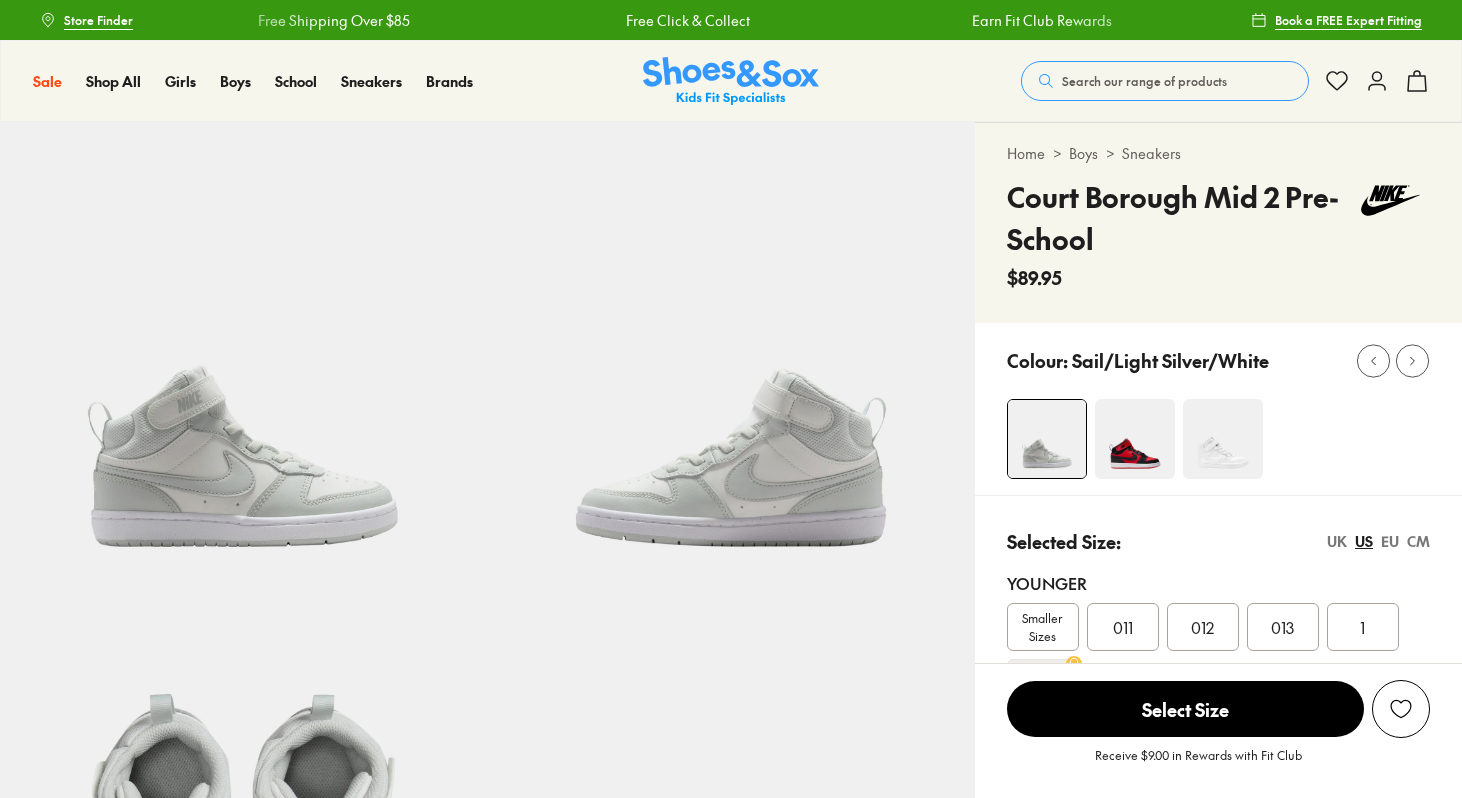 scroll, scrollTop: 0, scrollLeft: 0, axis: both 